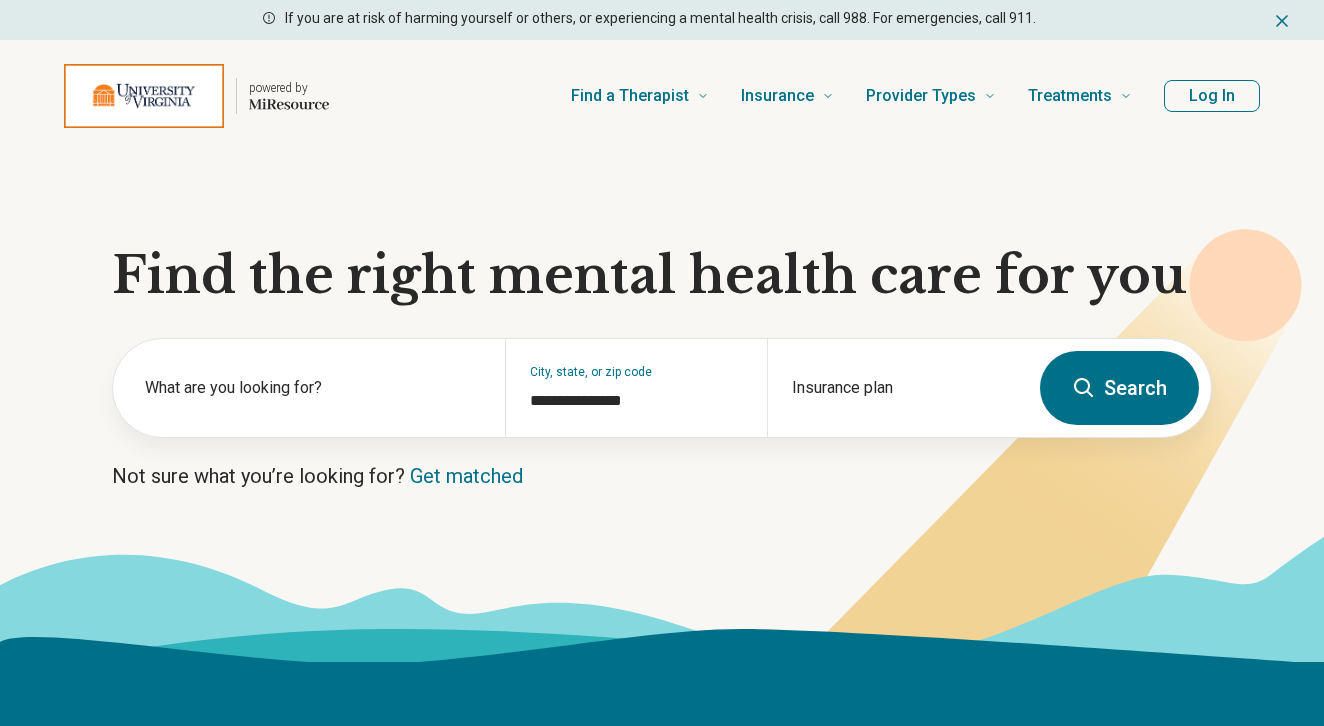 scroll, scrollTop: 0, scrollLeft: 0, axis: both 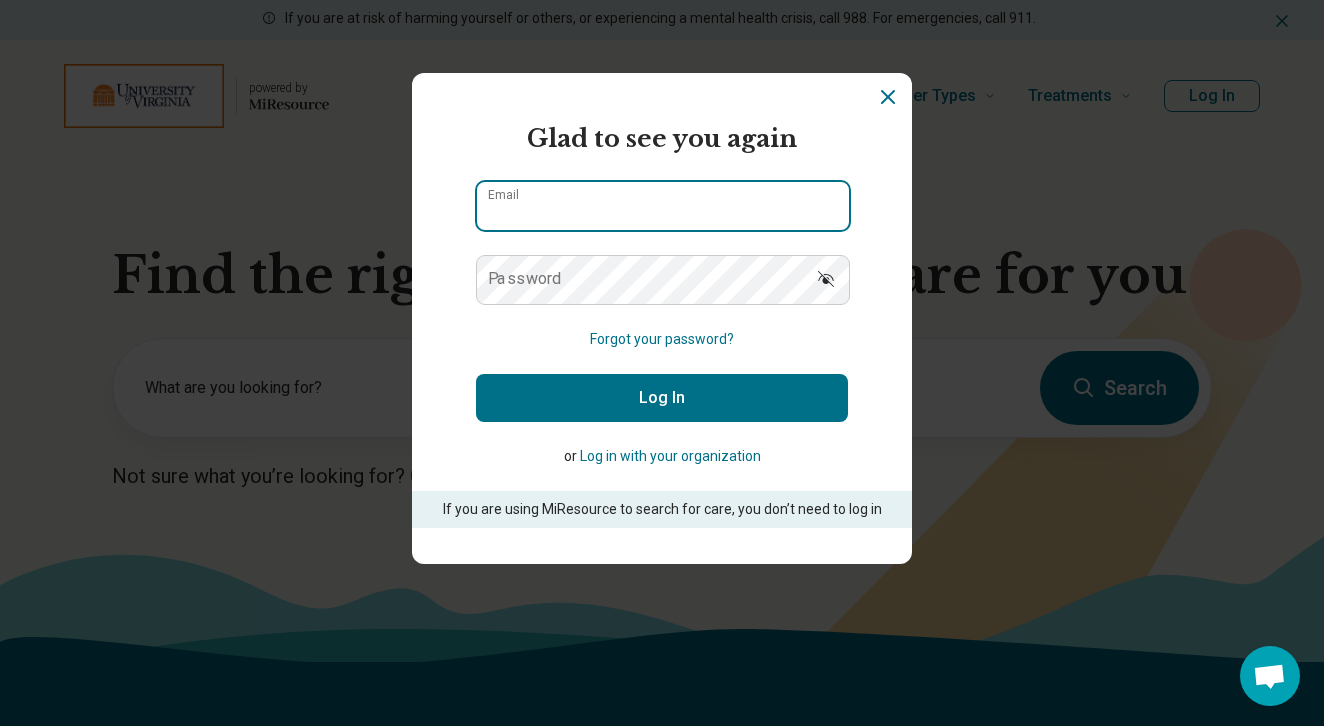 type on "**********" 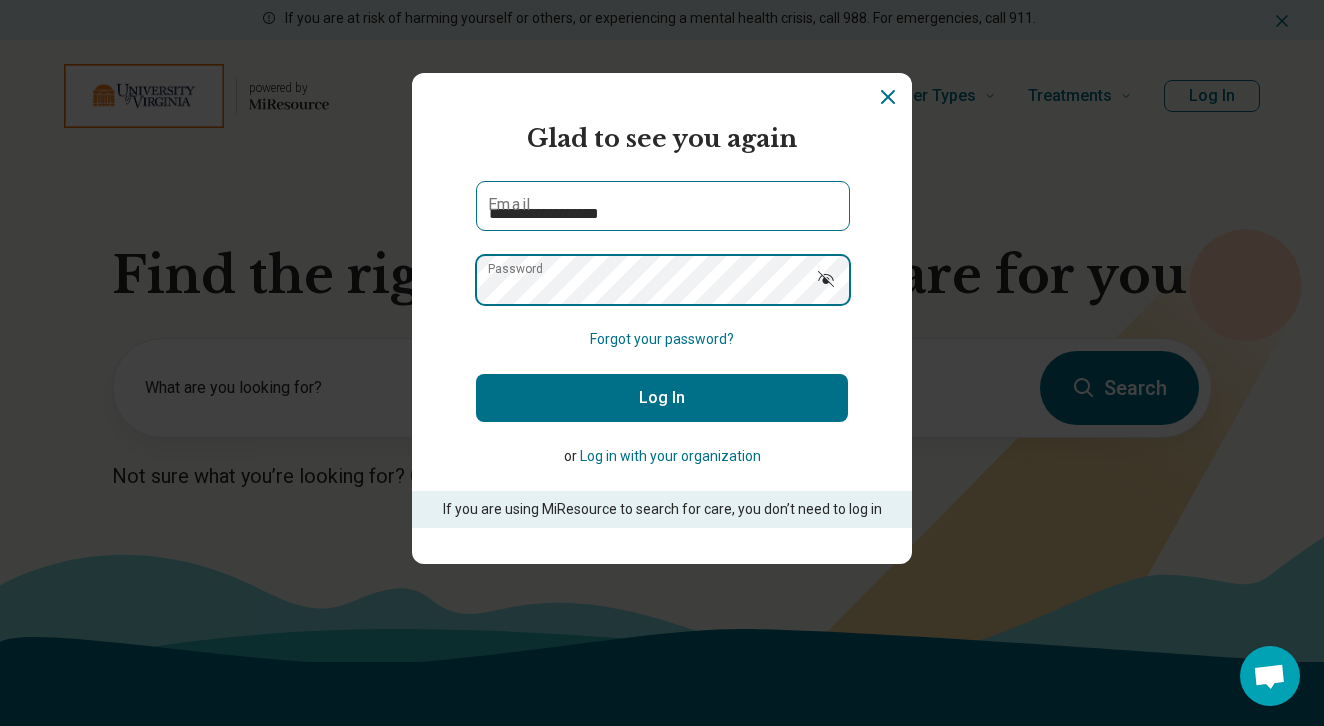 click on "Log In" at bounding box center [662, 398] 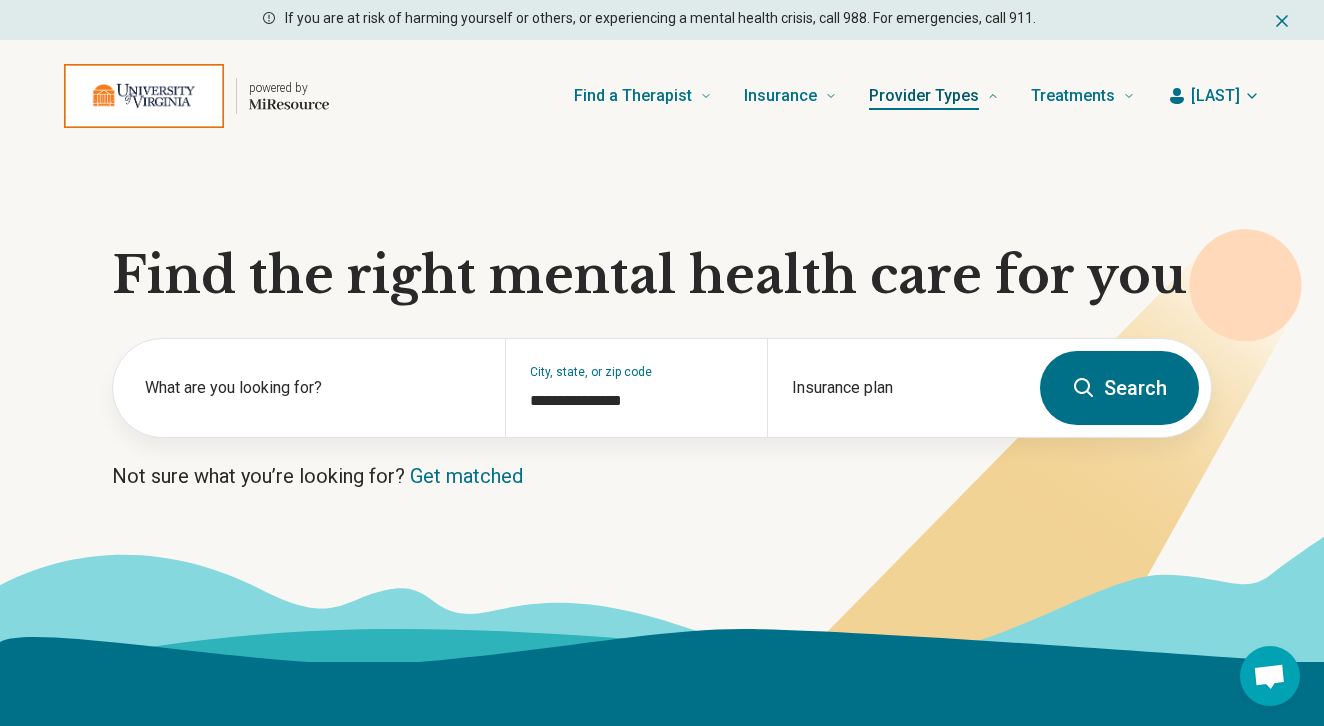 scroll, scrollTop: 0, scrollLeft: 0, axis: both 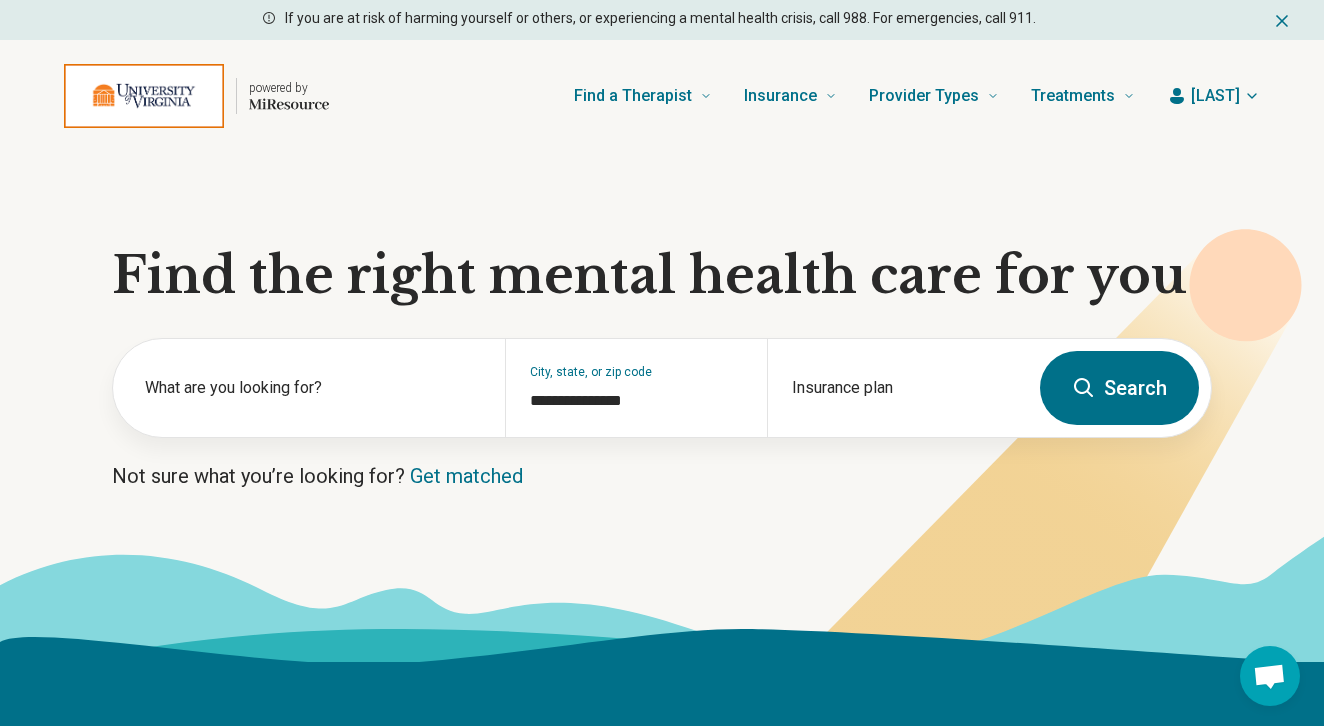 click on "[FIRST]" at bounding box center (1215, 96) 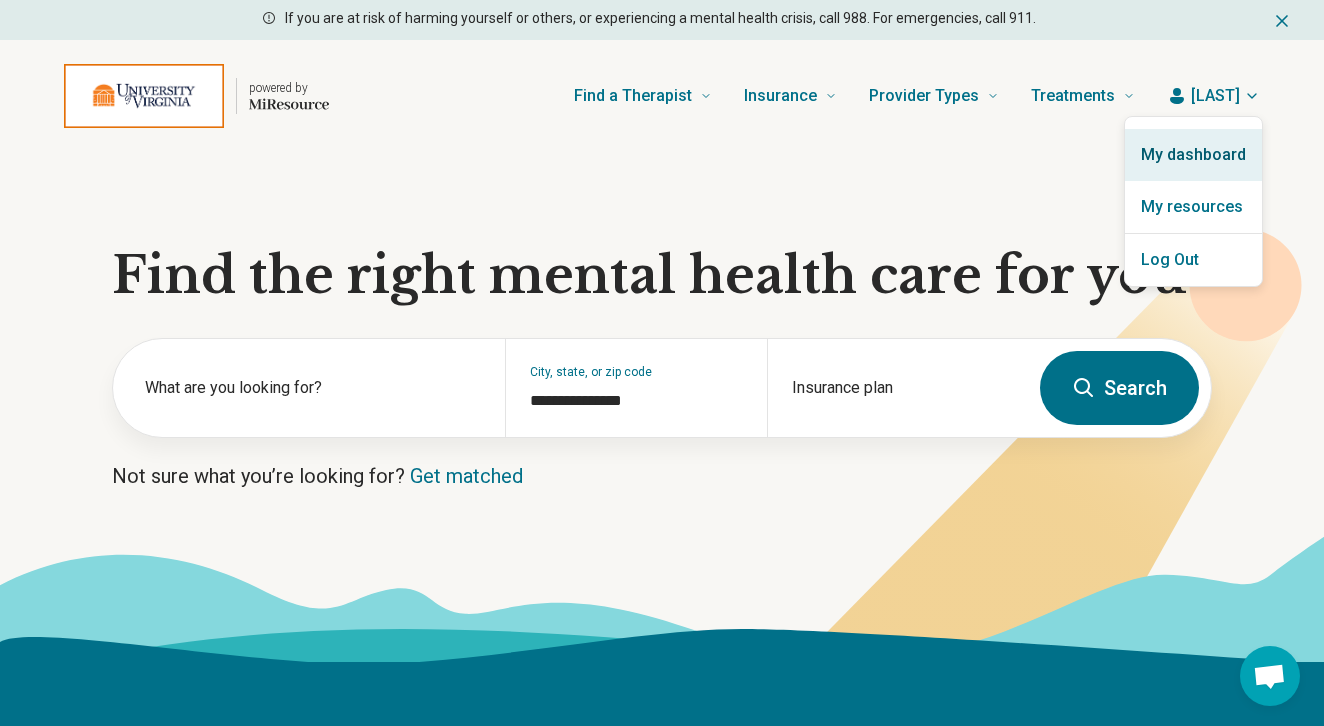 click on "My dashboard" at bounding box center (1193, 155) 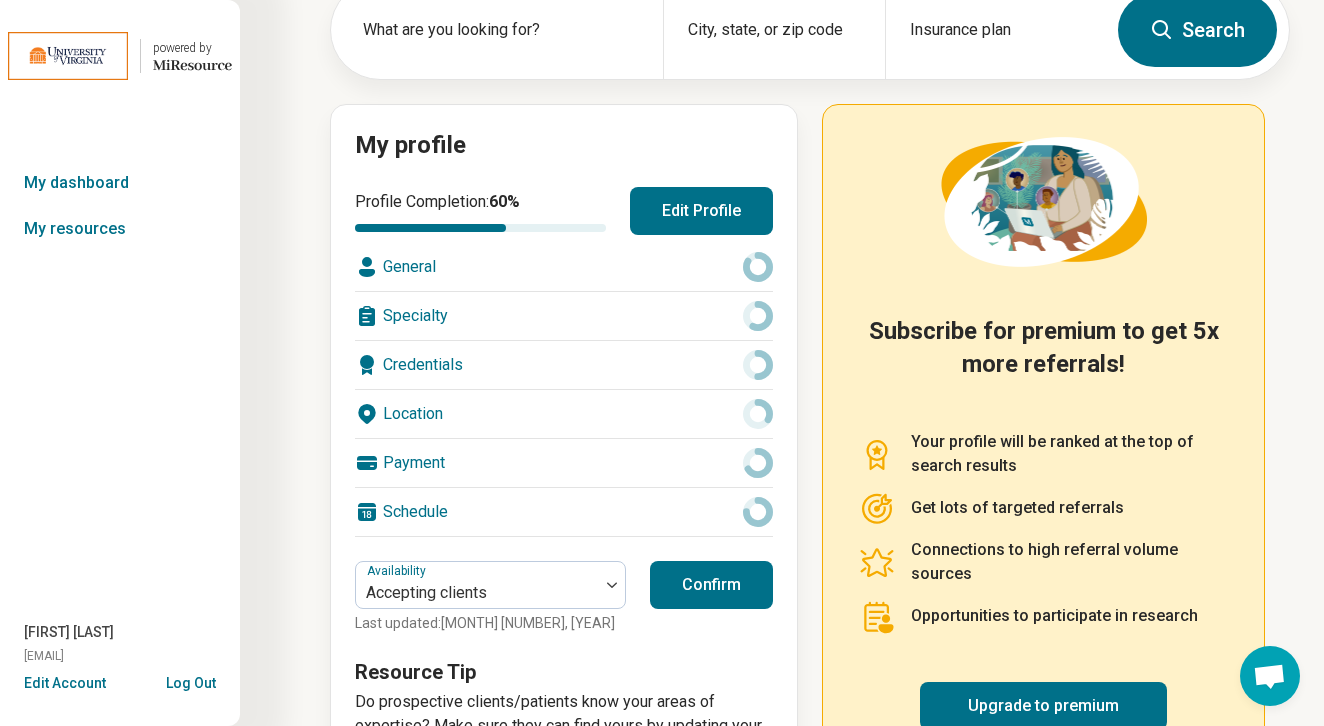 scroll, scrollTop: 130, scrollLeft: 0, axis: vertical 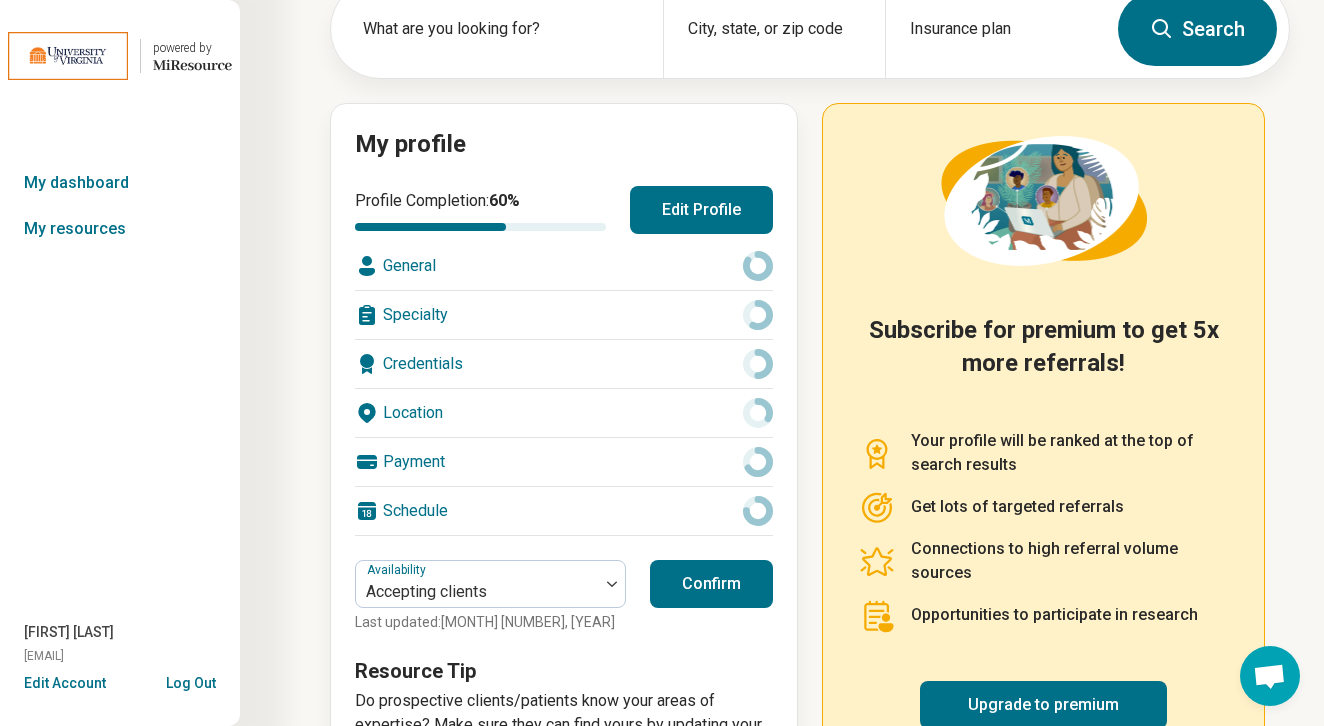 click on "Payment" at bounding box center [564, 462] 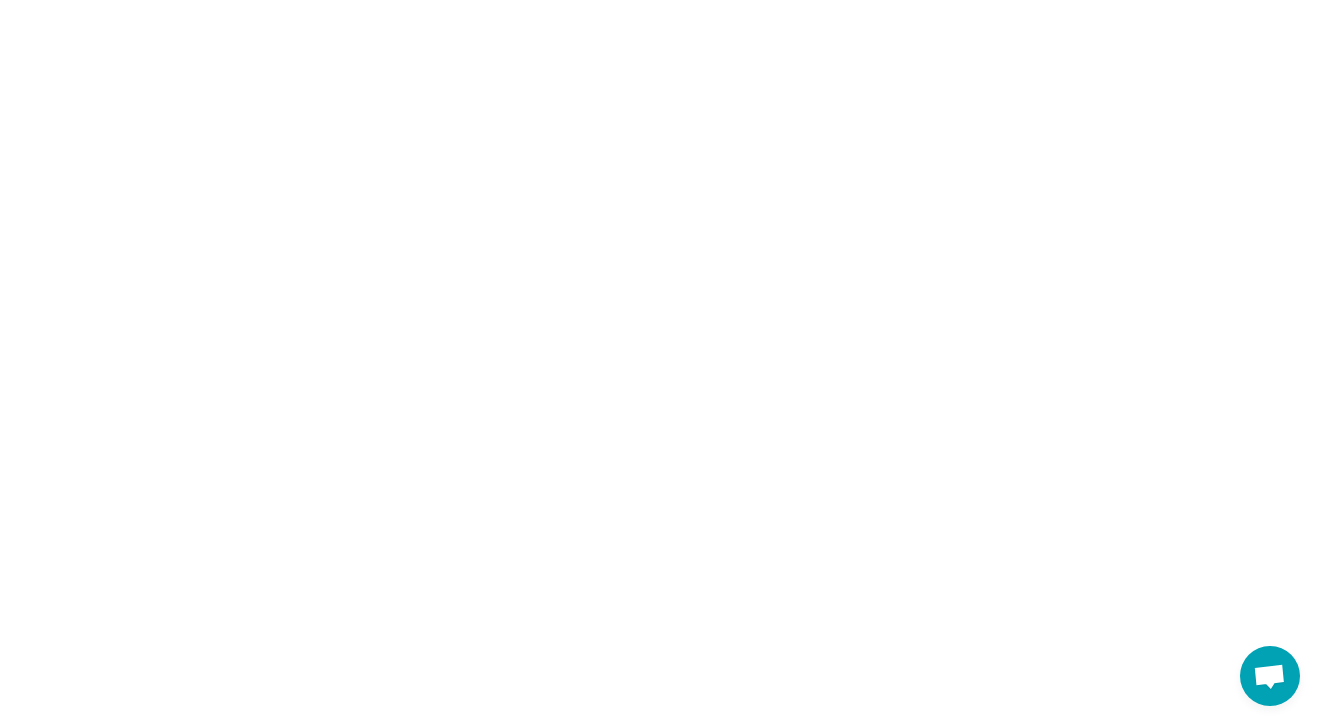scroll, scrollTop: 0, scrollLeft: 0, axis: both 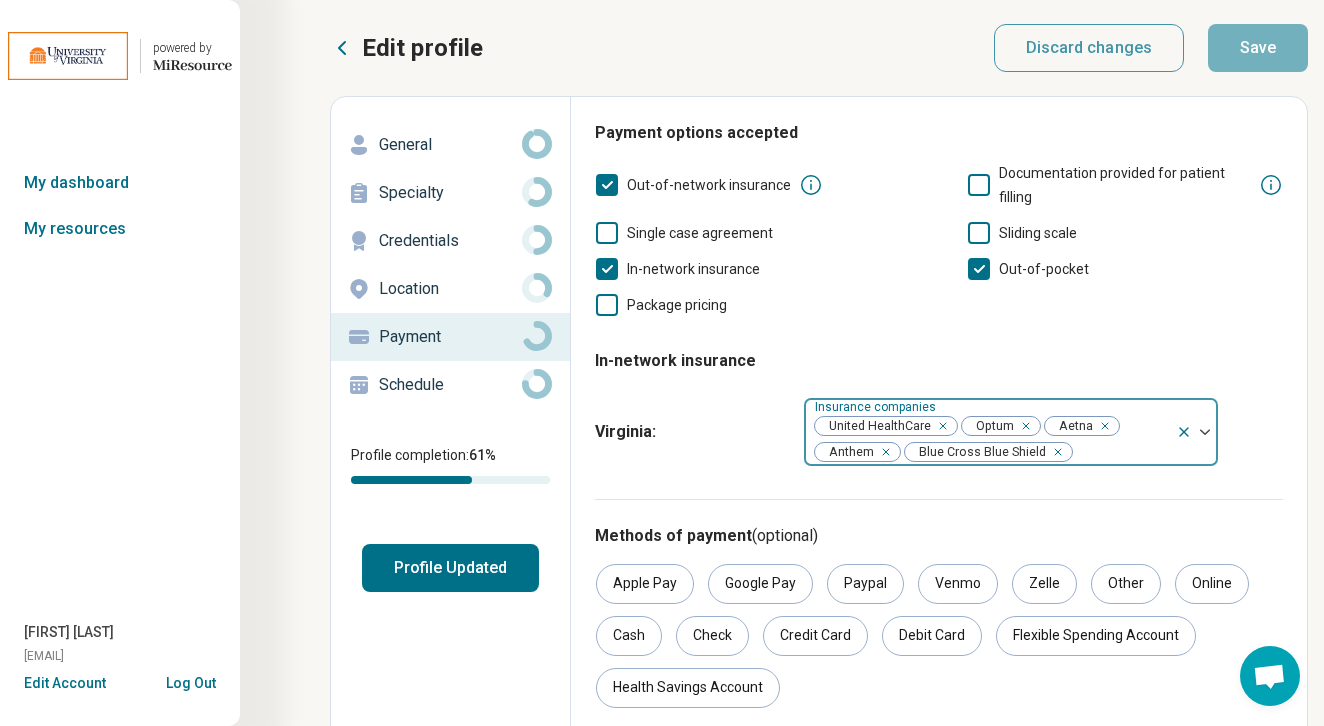 click at bounding box center (1121, 452) 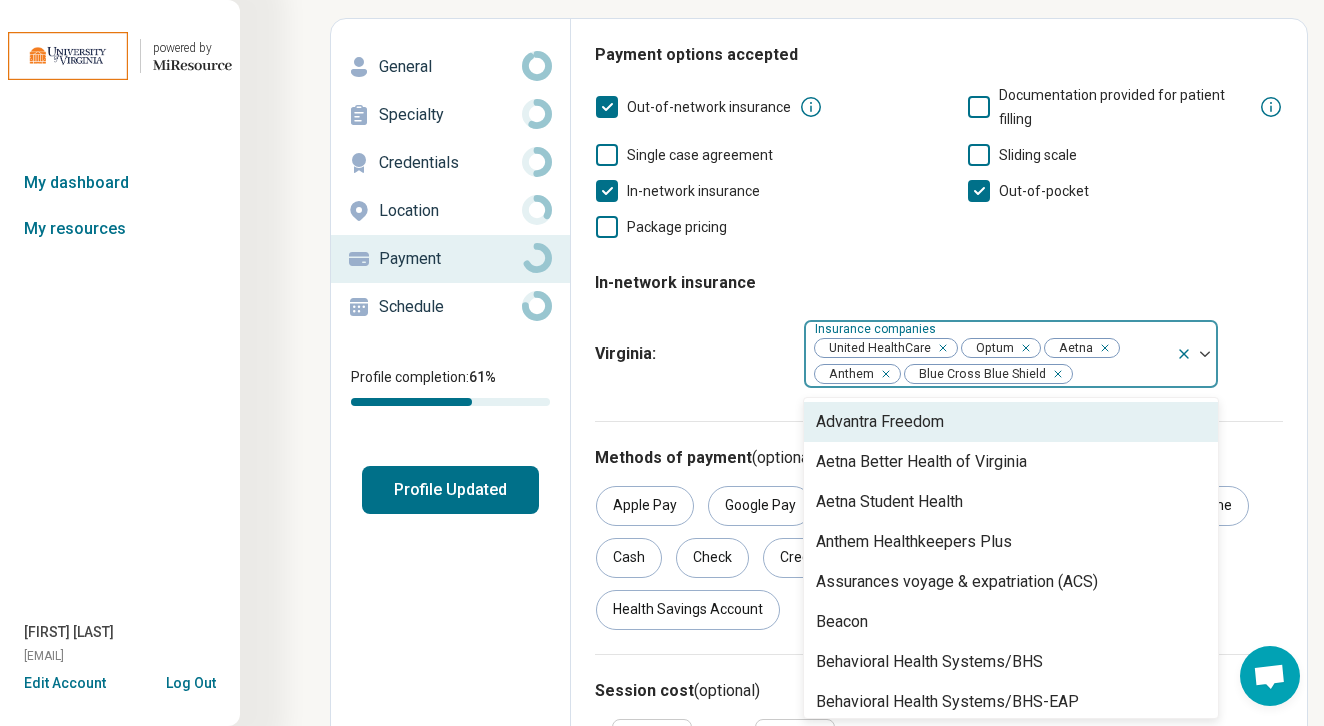 scroll, scrollTop: 79, scrollLeft: 0, axis: vertical 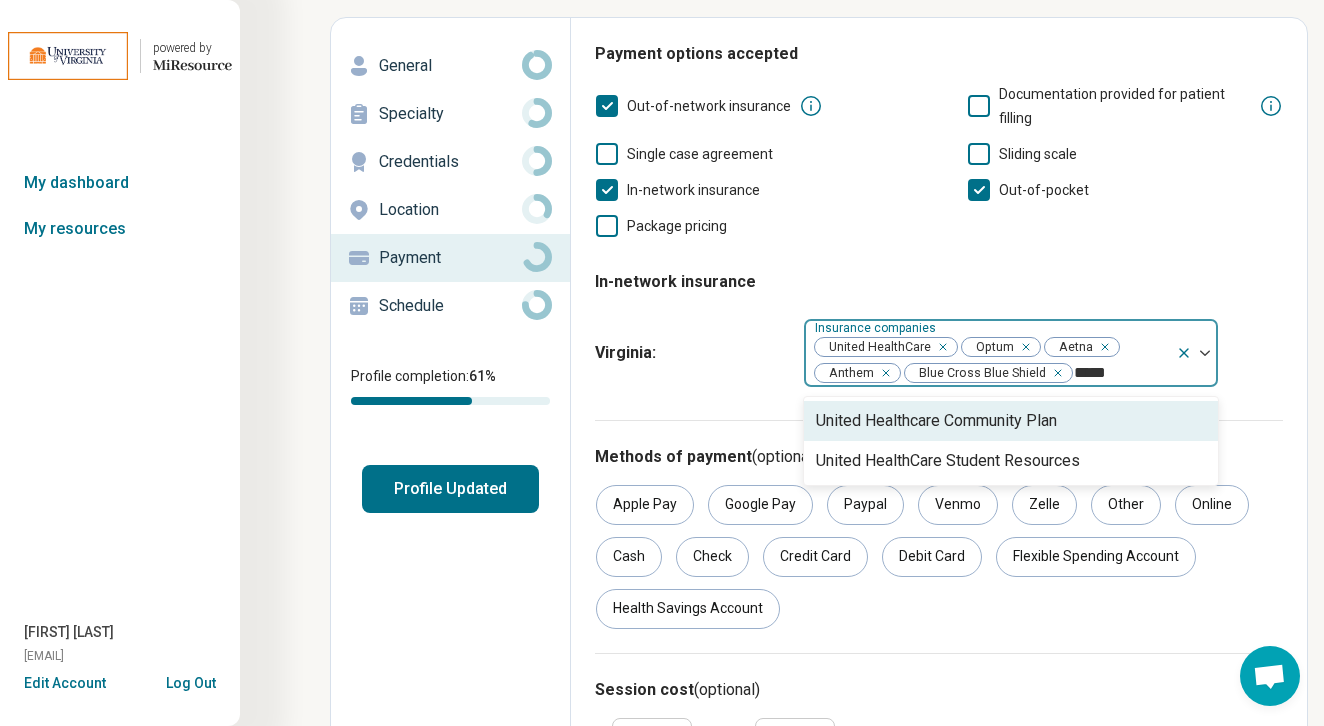 type on "******" 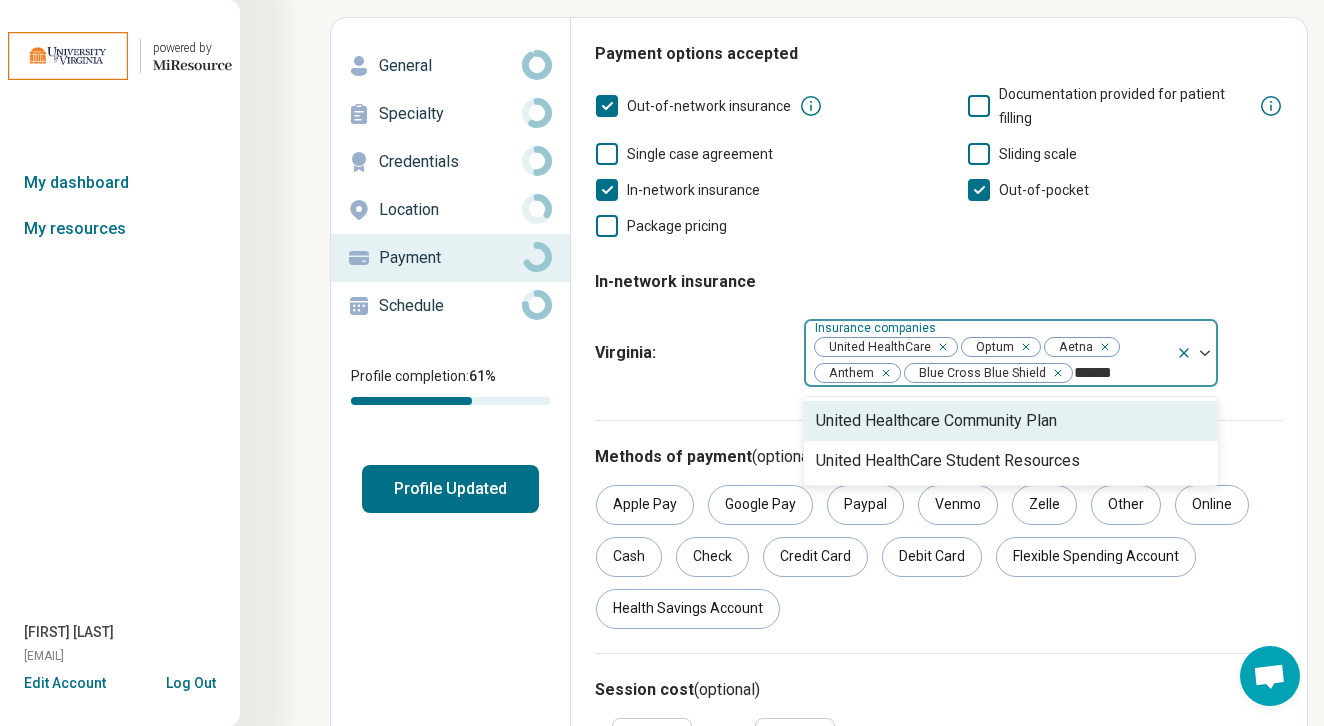 click on "******" at bounding box center (1121, 373) 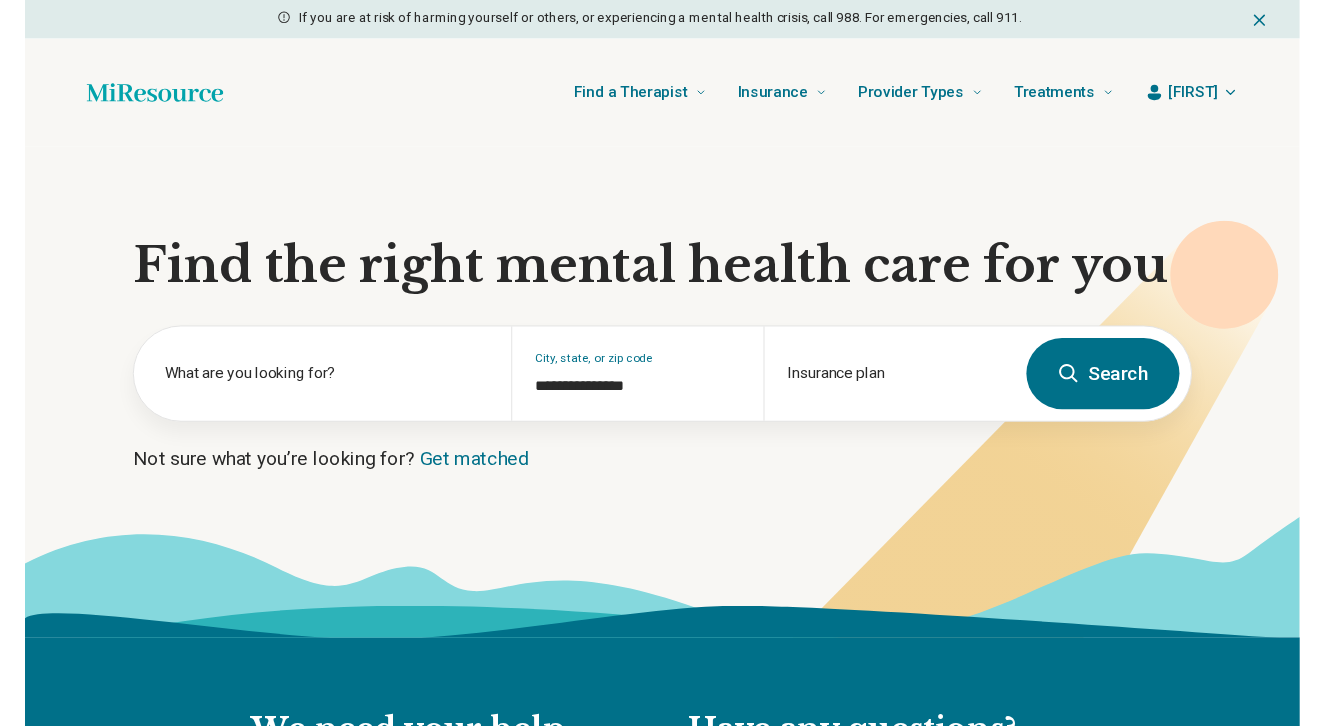 scroll, scrollTop: 0, scrollLeft: 0, axis: both 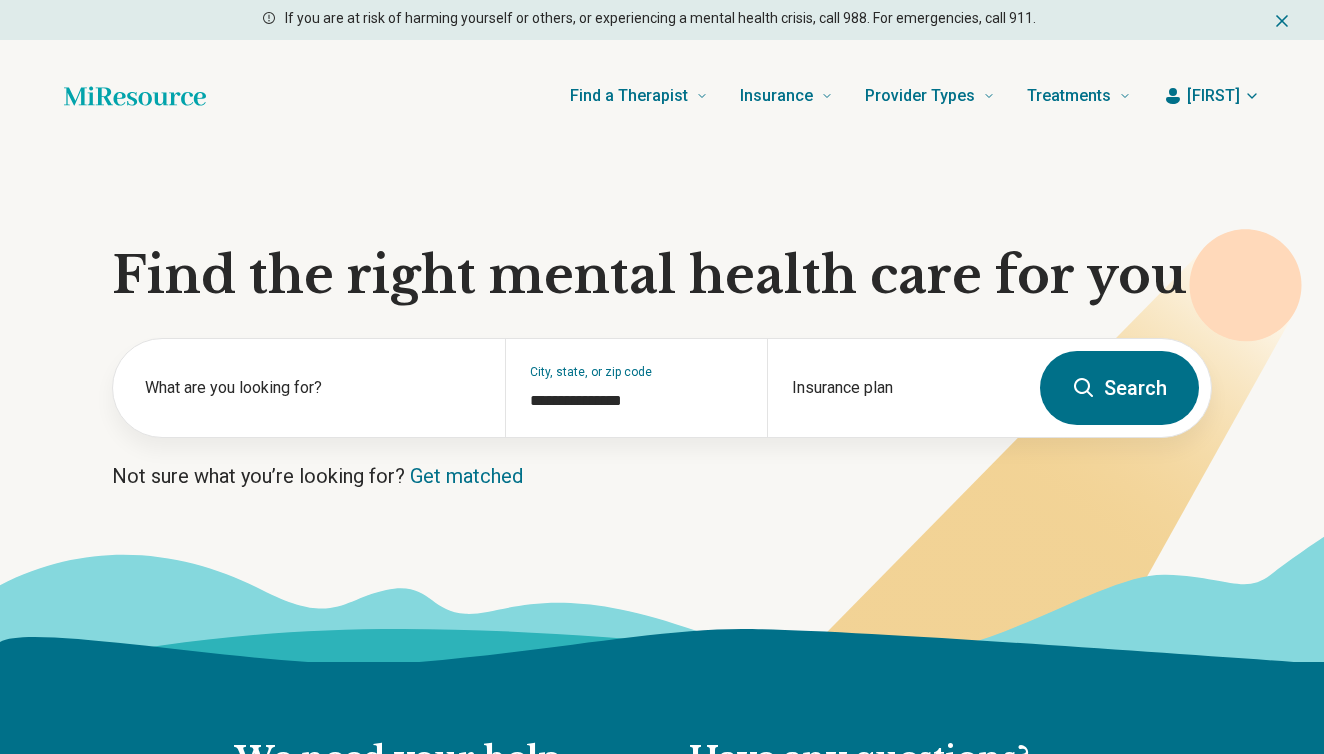 type 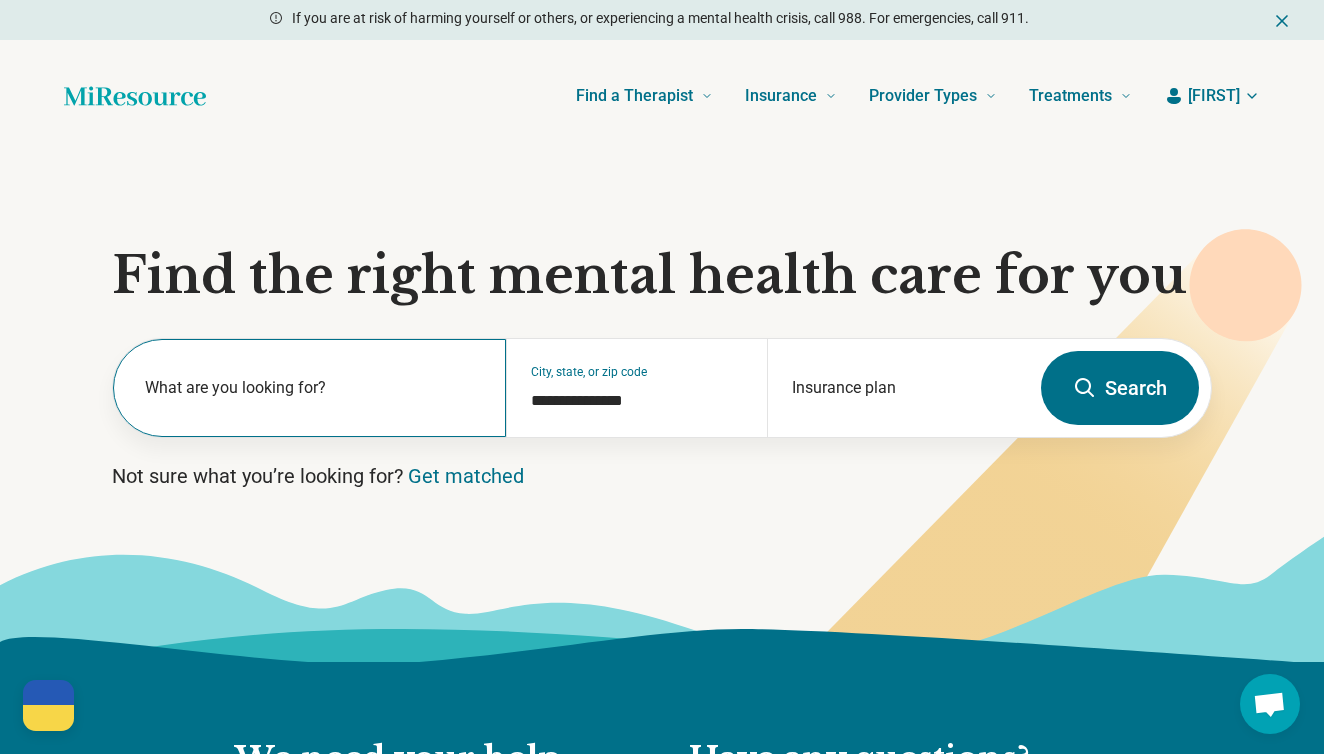 click on "What are you looking for?" at bounding box center [313, 388] 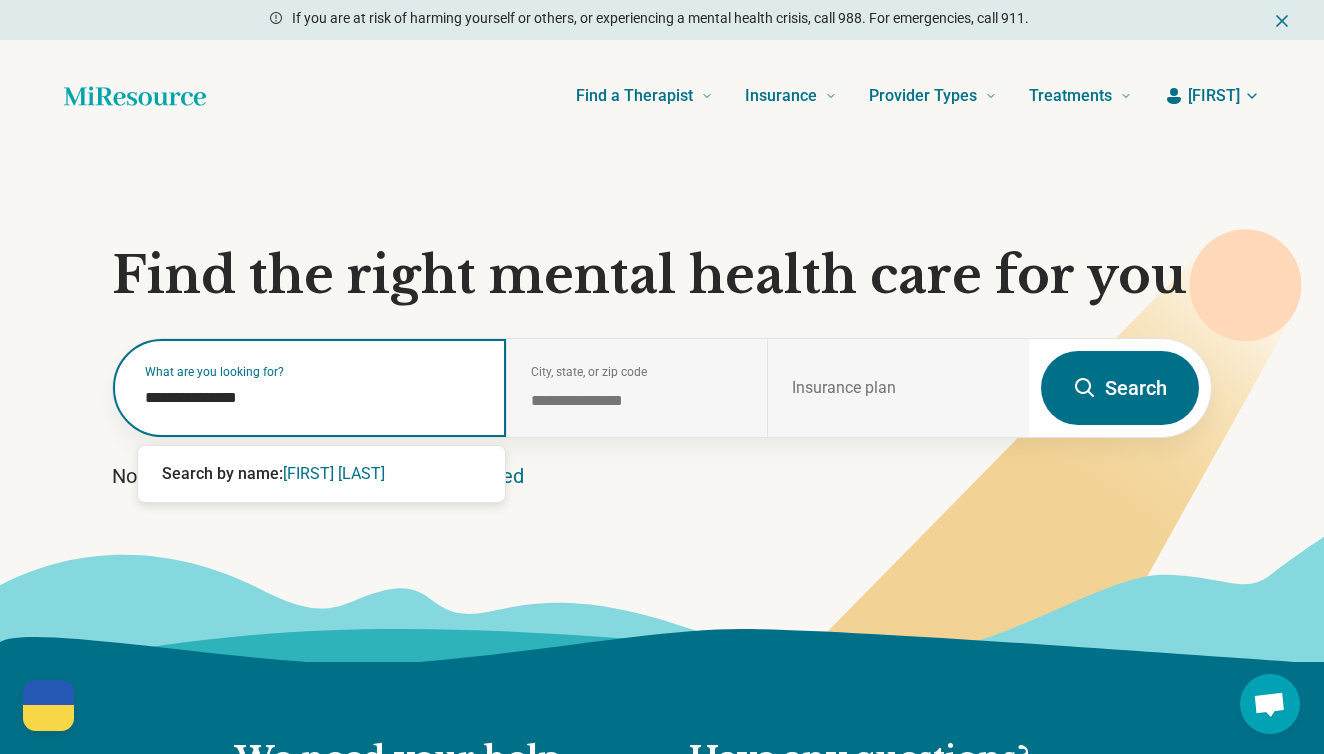 type on "**********" 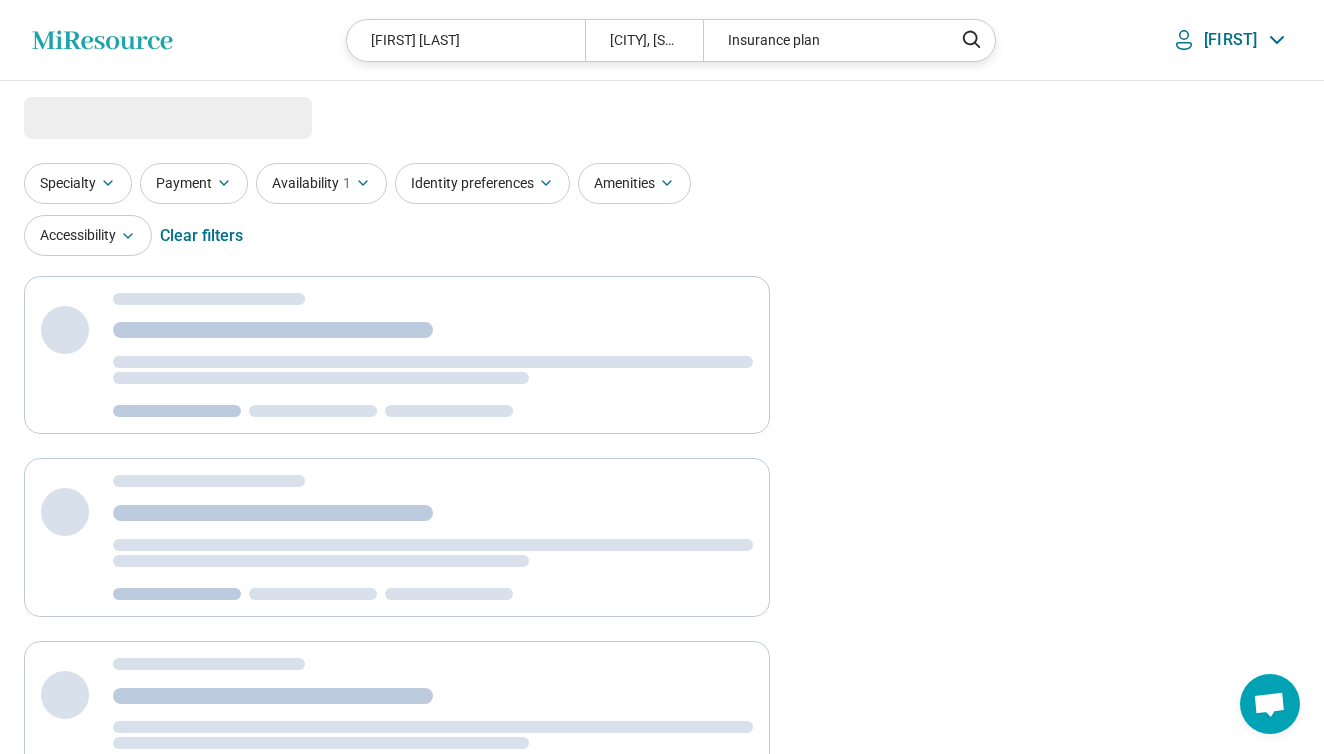 select on "***" 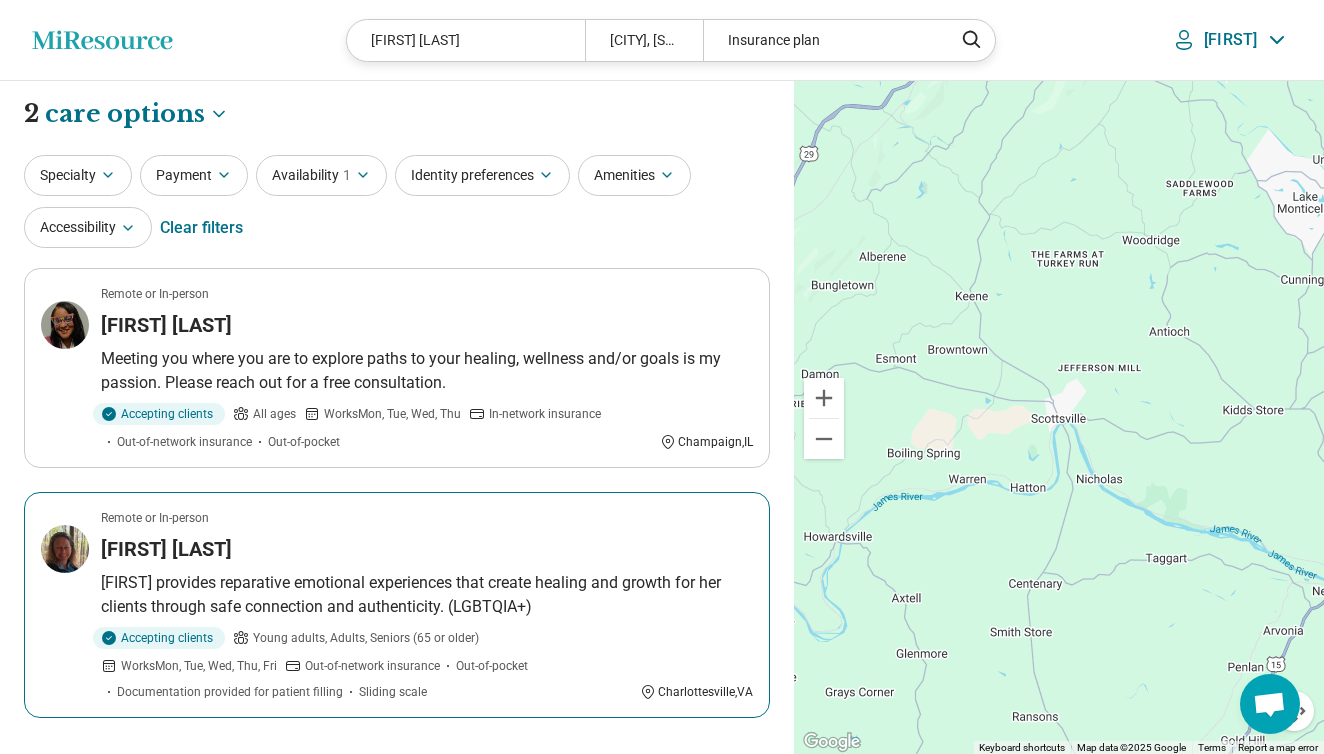 click on "Remote or In-person Shelley Faulkner Shelley provides reparative emotional experiences that create healing and growth for her clients through safe connection and authenticity. (LGBTQIA+) Accepting clients Young adults, Adults, Seniors (65 or older) Works  Mon, Tue, Wed, Thu, Fri Out-of-network insurance Out-of-pocket Documentation provided for patient filling Sliding scale Charlottesville ,  VA" at bounding box center [397, 605] 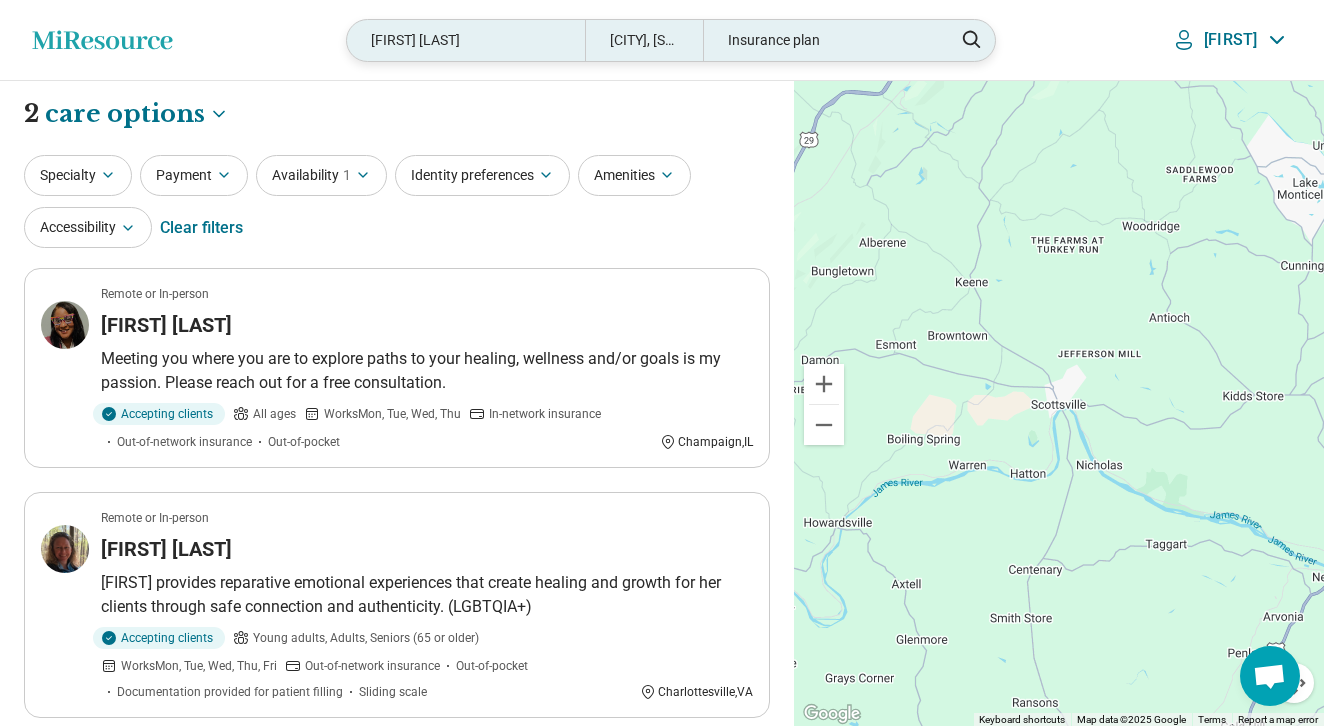click on "shelley faulkner" at bounding box center [465, 40] 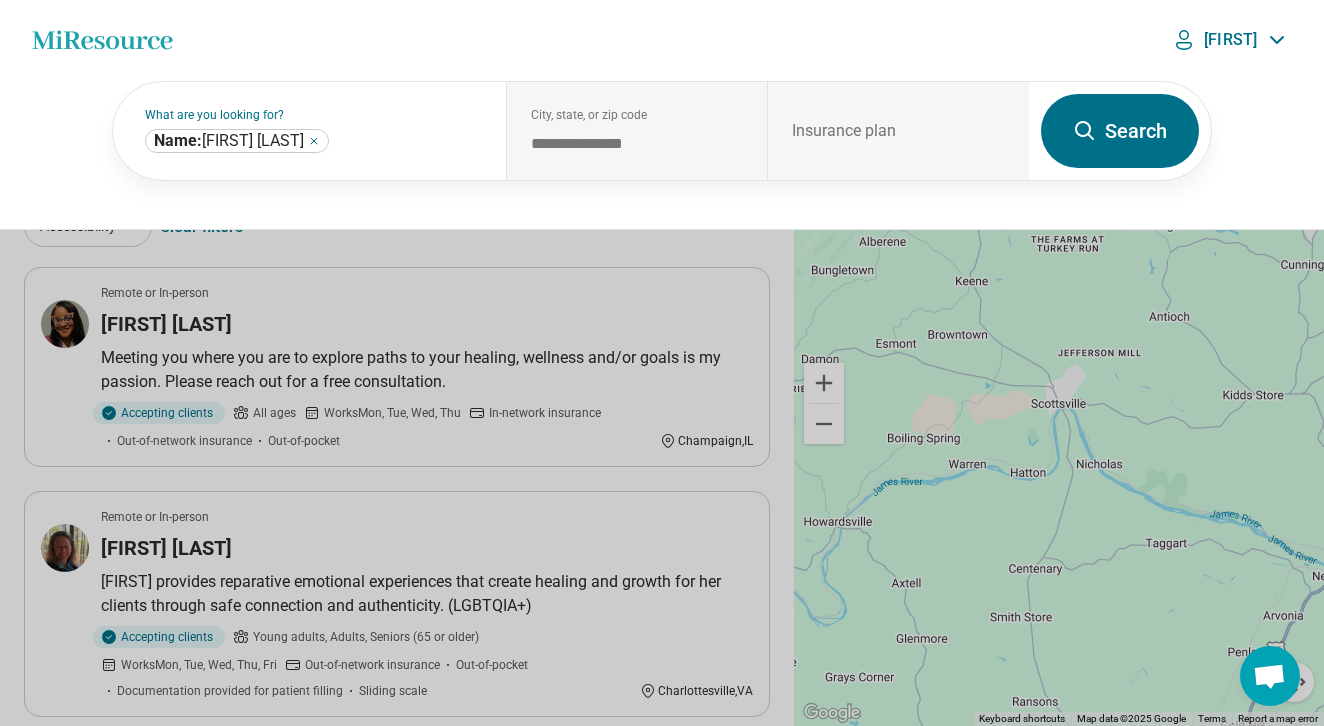 click on "Miresource logo shelley faulkner Scottsville, VA Insurance plan Lanz" at bounding box center [662, 40] 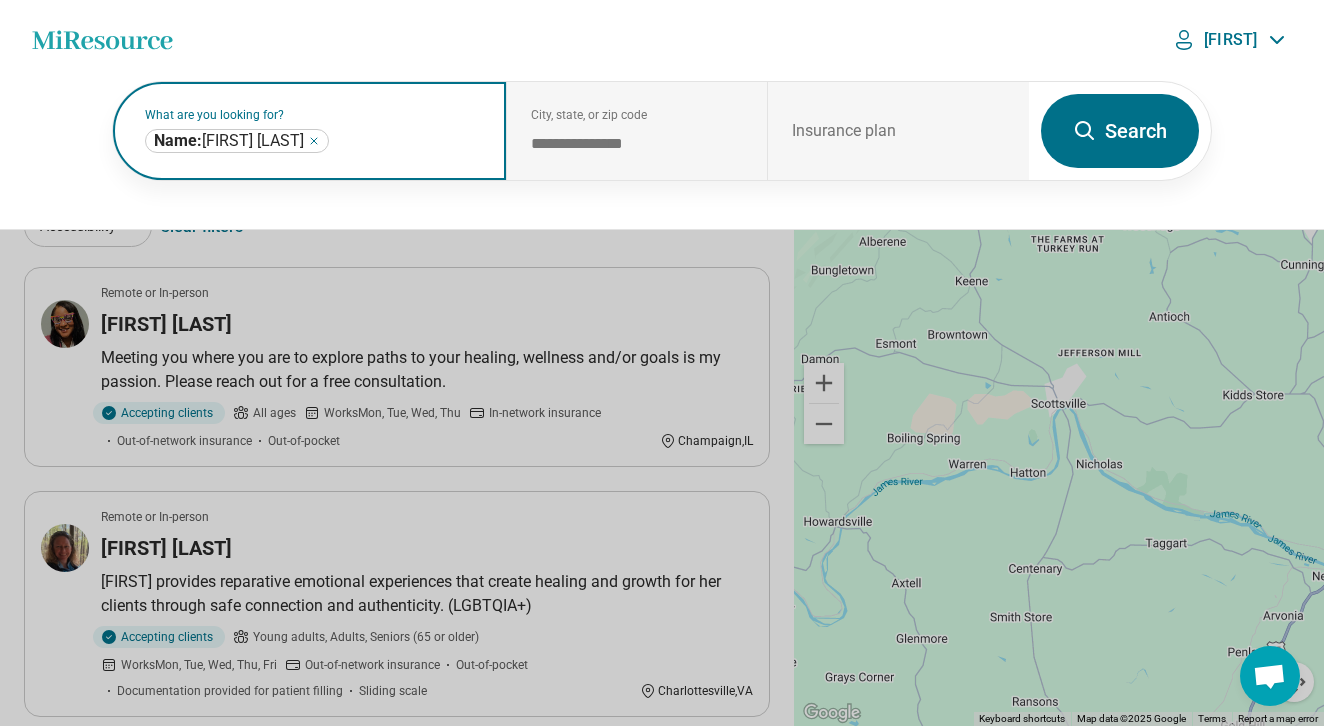 click 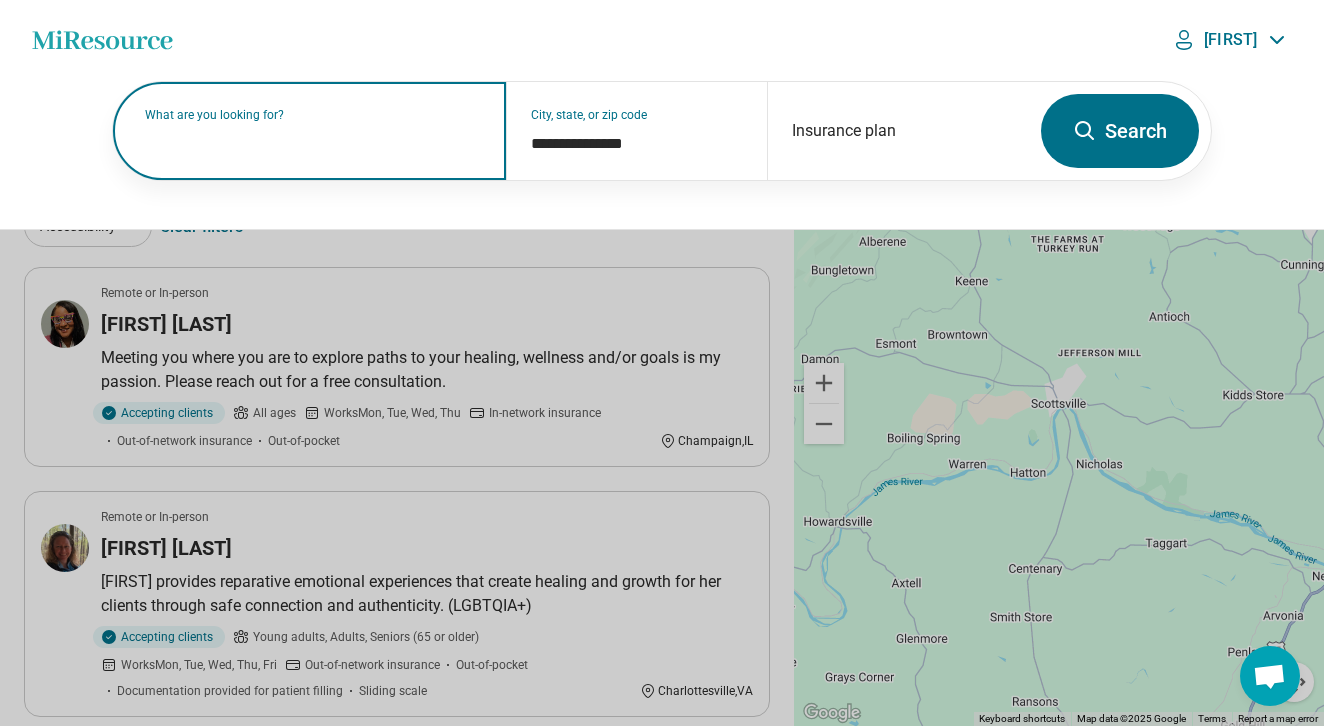 click on "What are you looking for?" at bounding box center (313, 115) 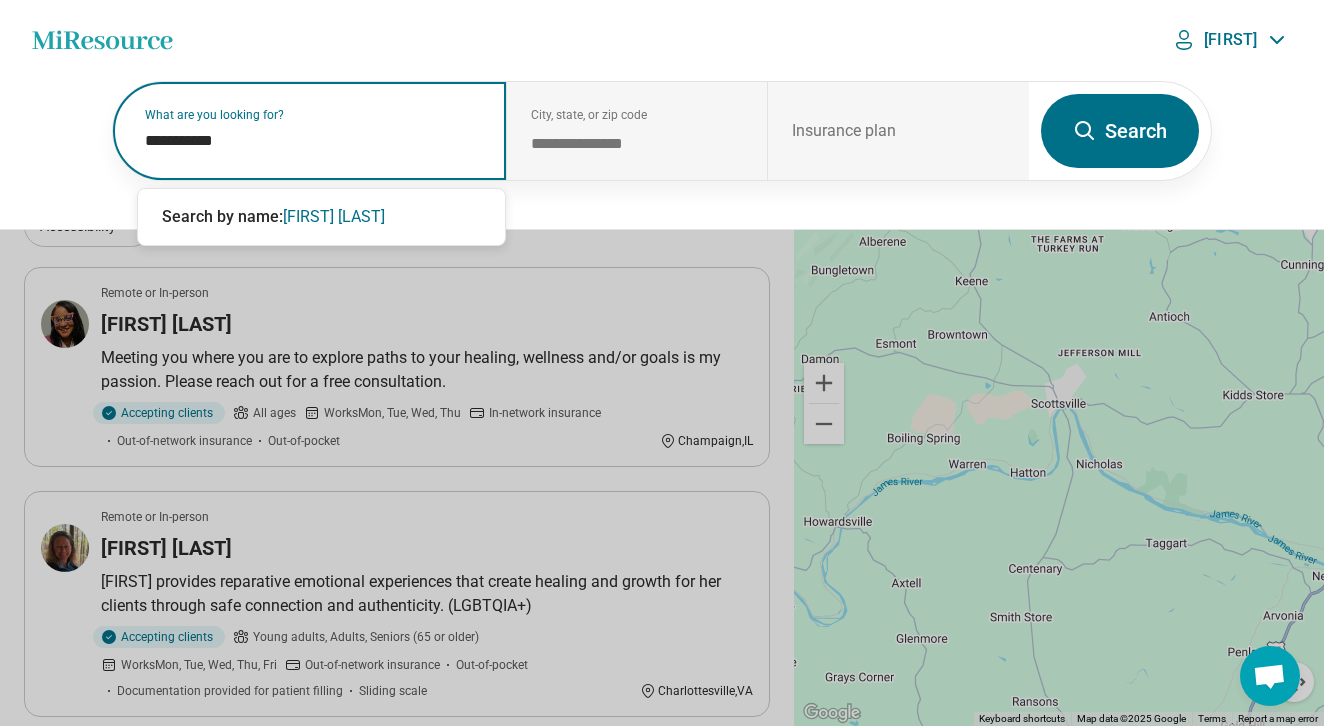type on "**********" 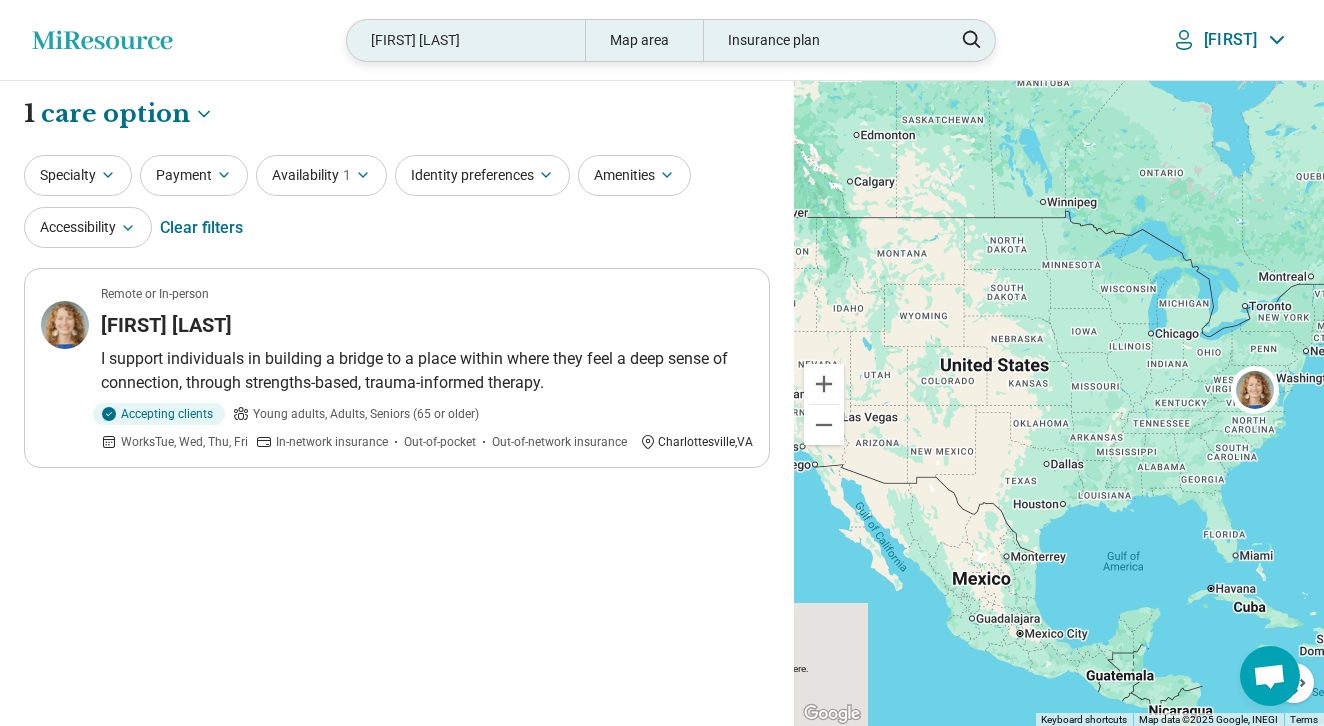 click on "lanz travers" at bounding box center (465, 40) 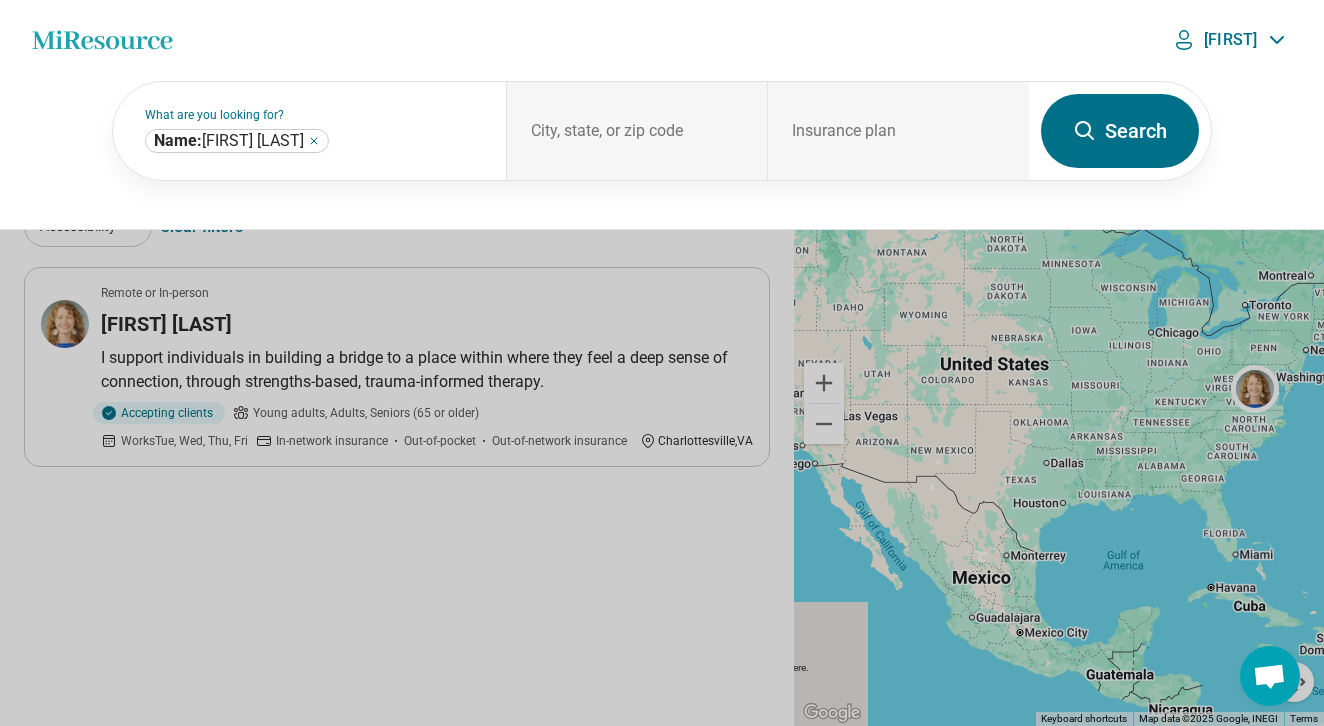 click on "Miresource logo lanz travers Map area Insurance plan Lanz" at bounding box center (662, 40) 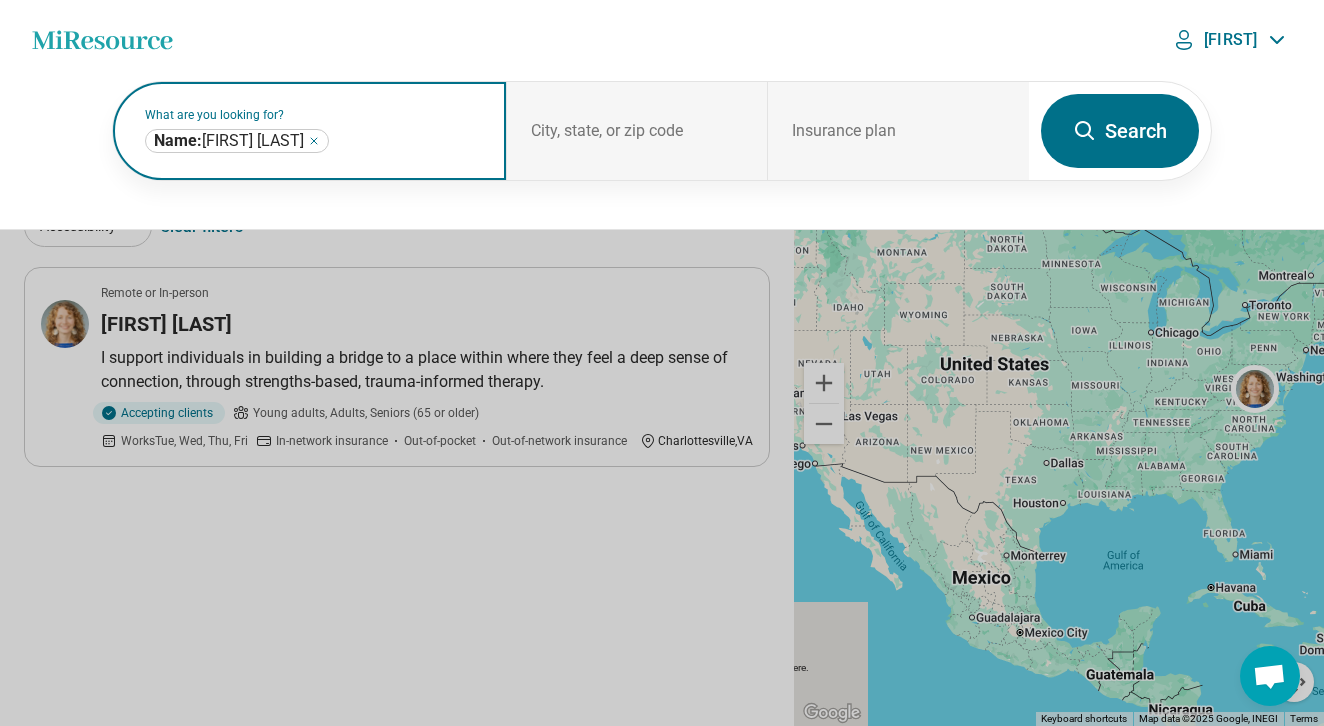 click 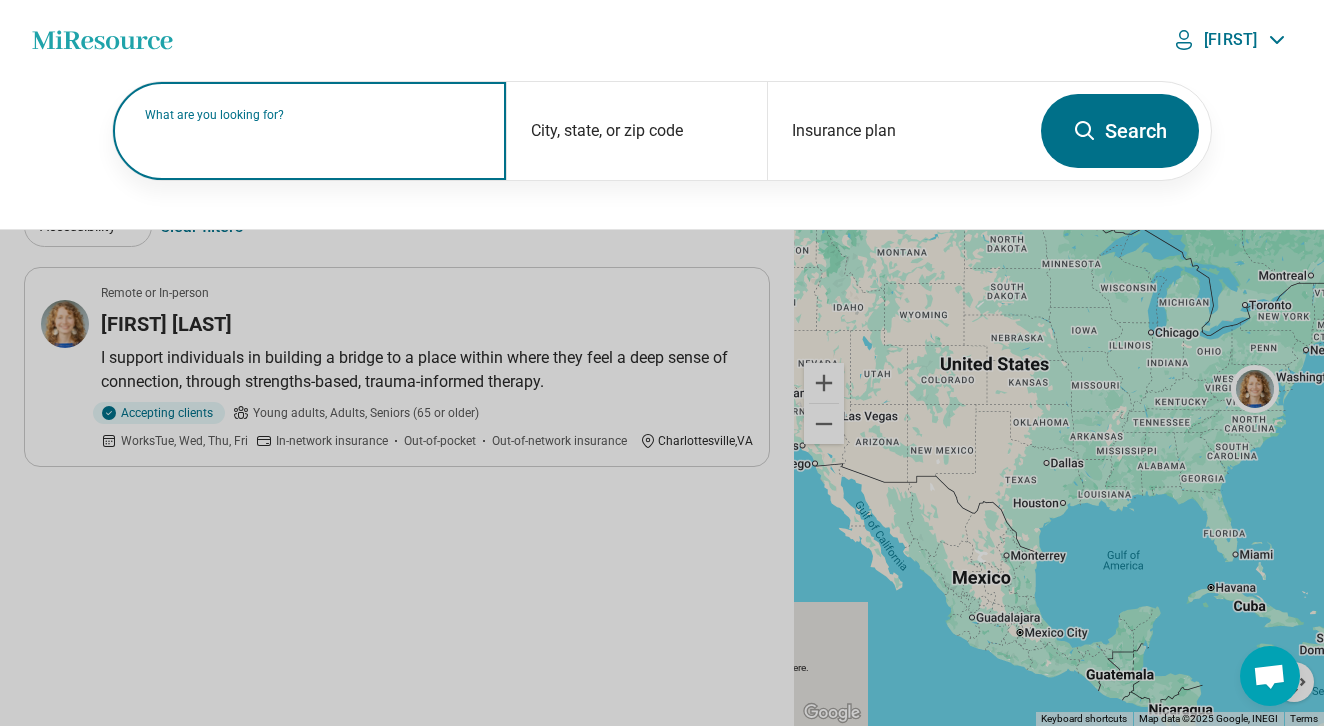click on "What are you looking for?" at bounding box center (313, 115) 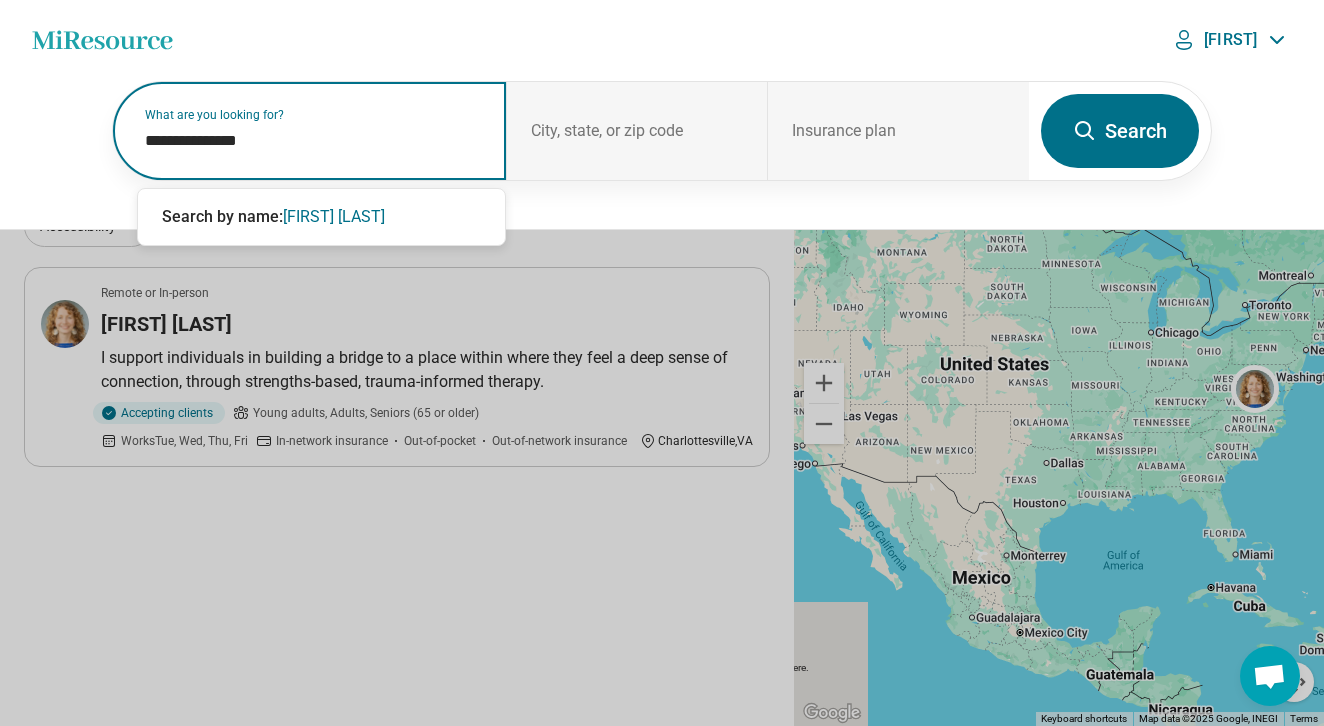 type on "**********" 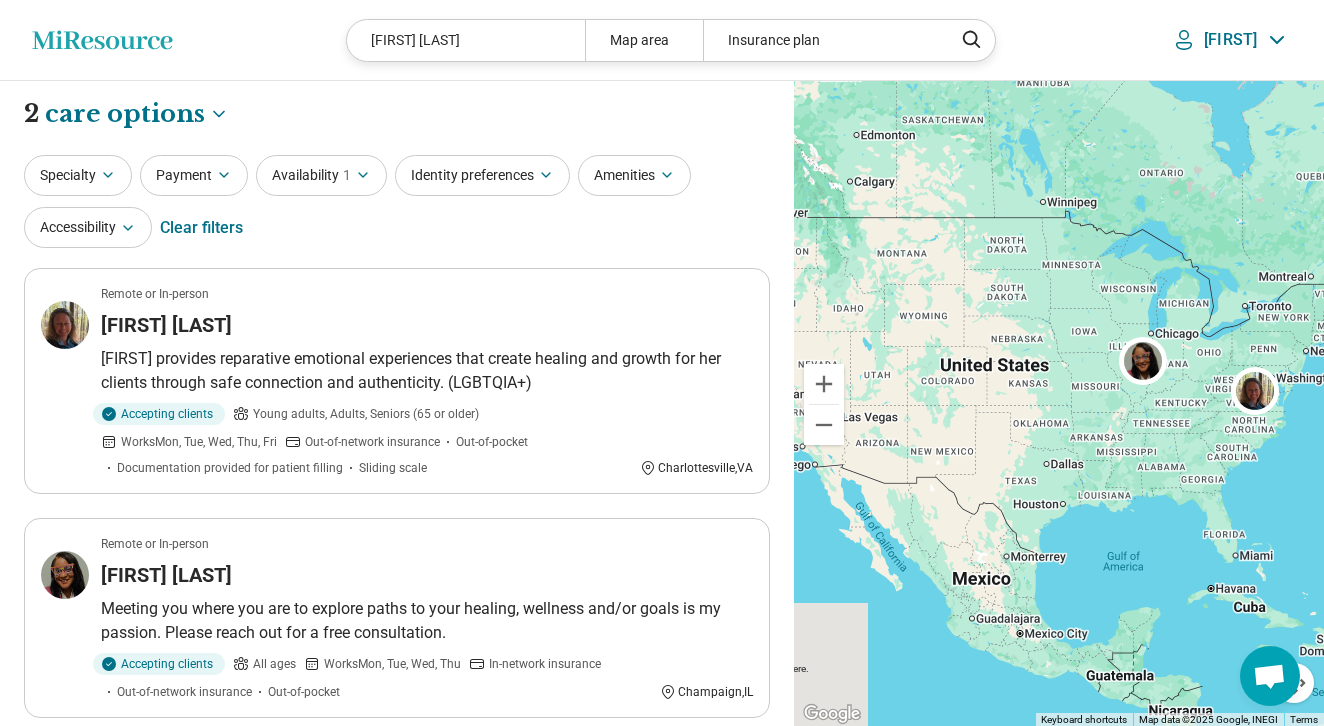 click on "[FIRST]" at bounding box center [1230, 40] 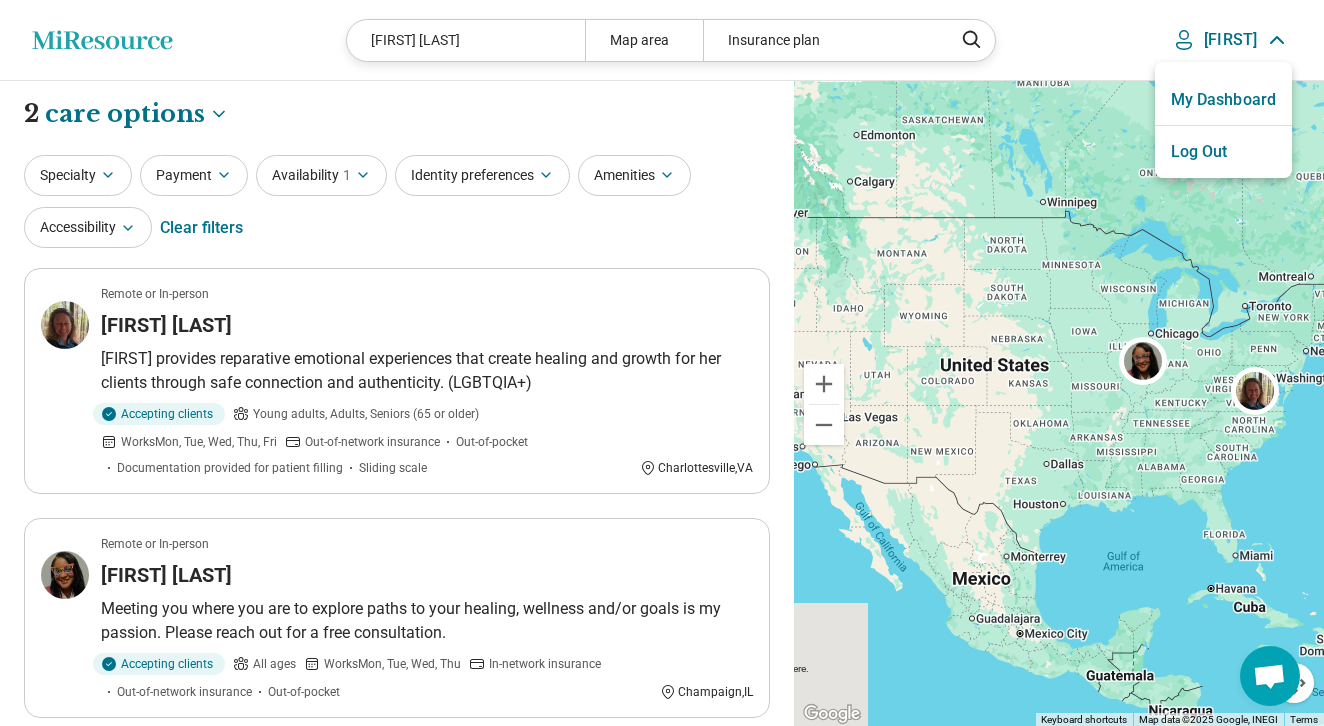 click on "My Dashboard" at bounding box center [1223, 100] 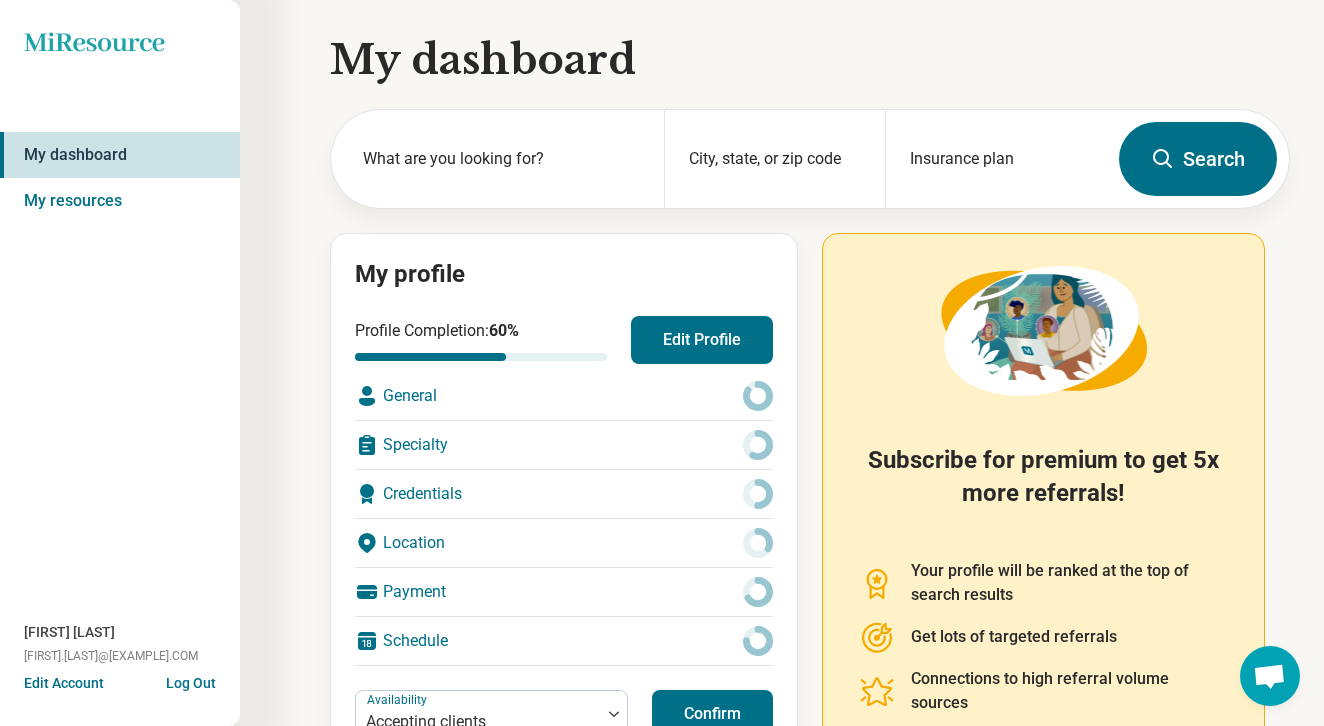 click on "Edit Profile" at bounding box center (702, 340) 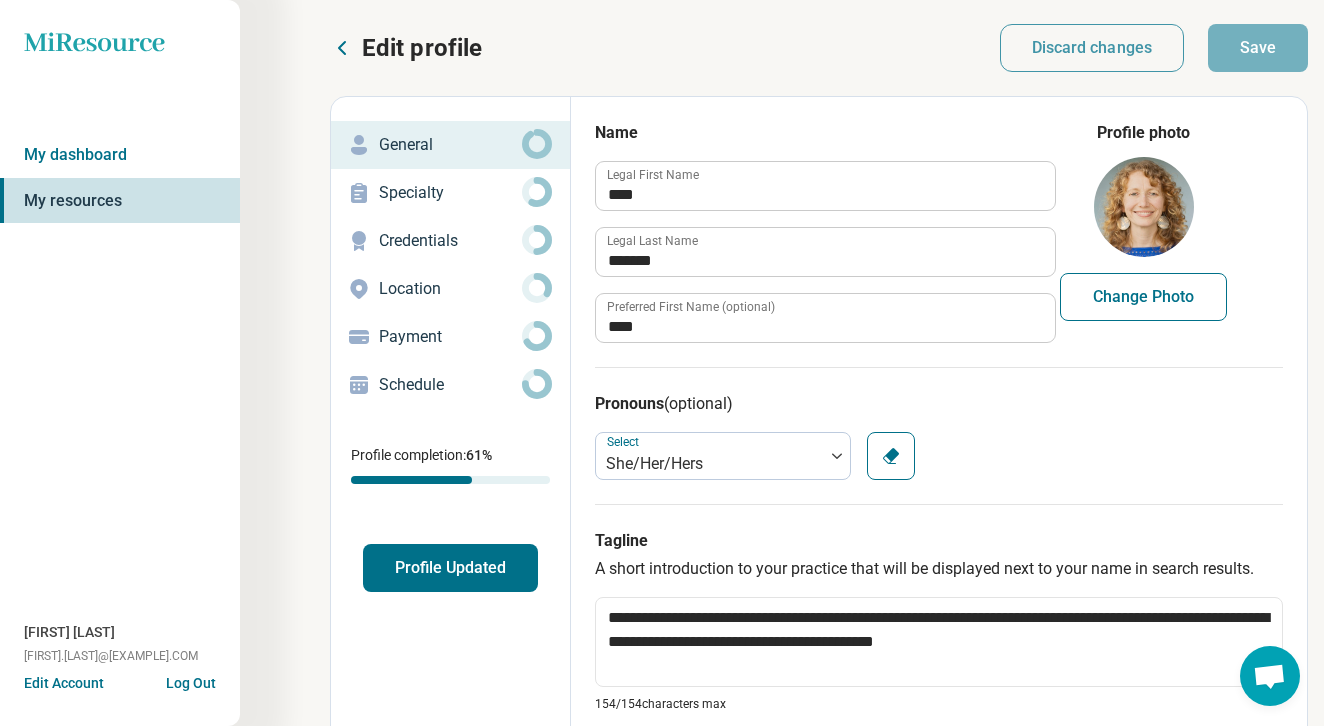 click on "Payment" at bounding box center [450, 337] 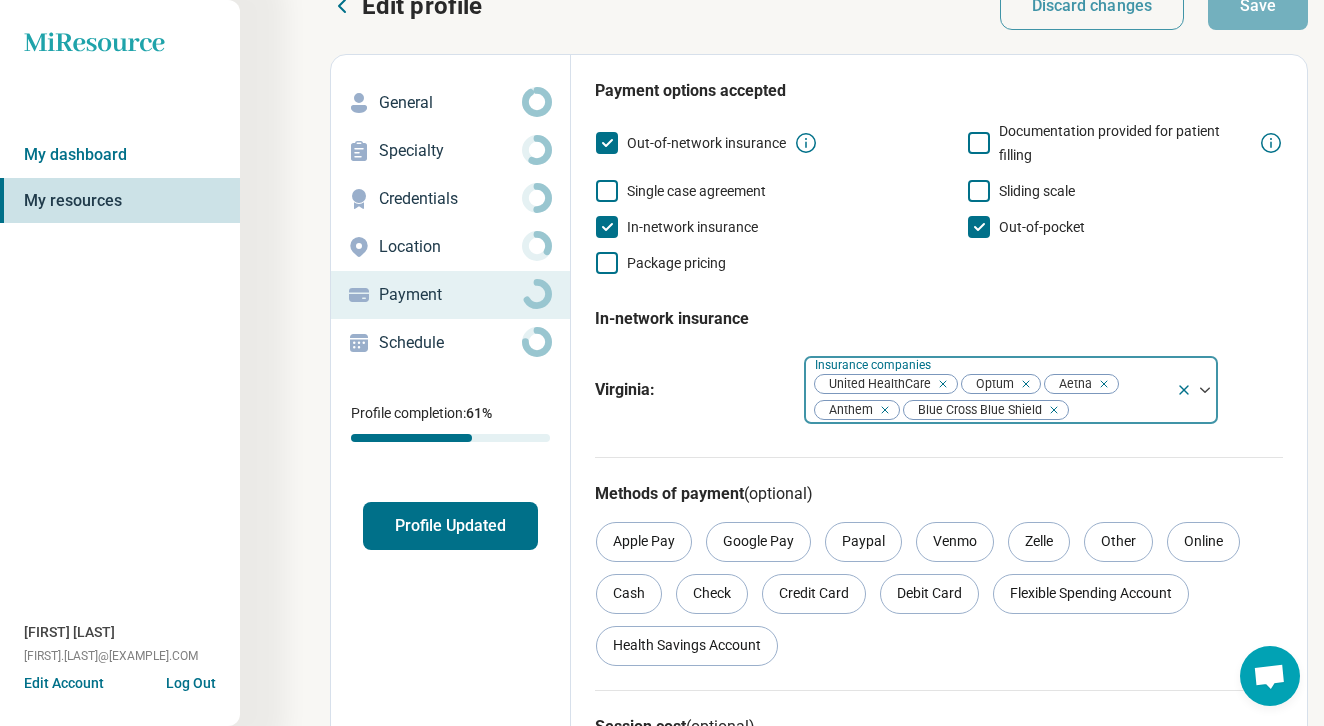 scroll, scrollTop: 43, scrollLeft: 0, axis: vertical 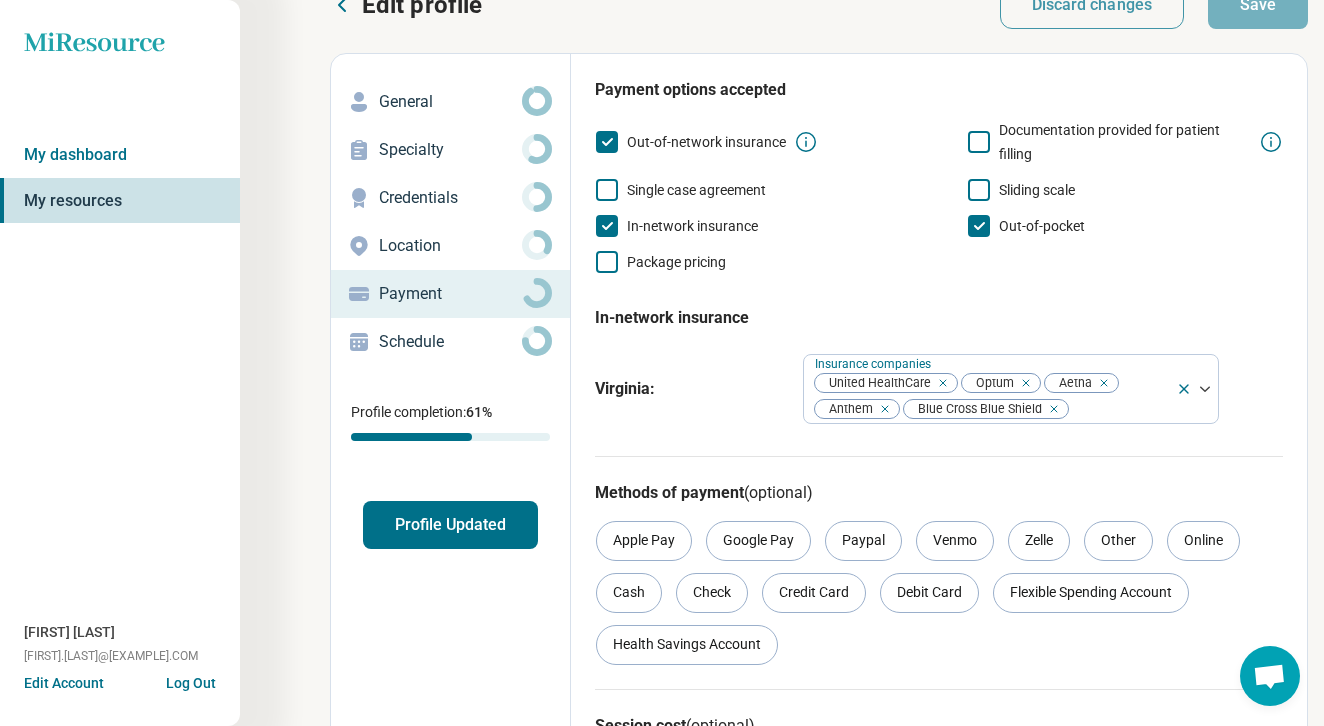 click 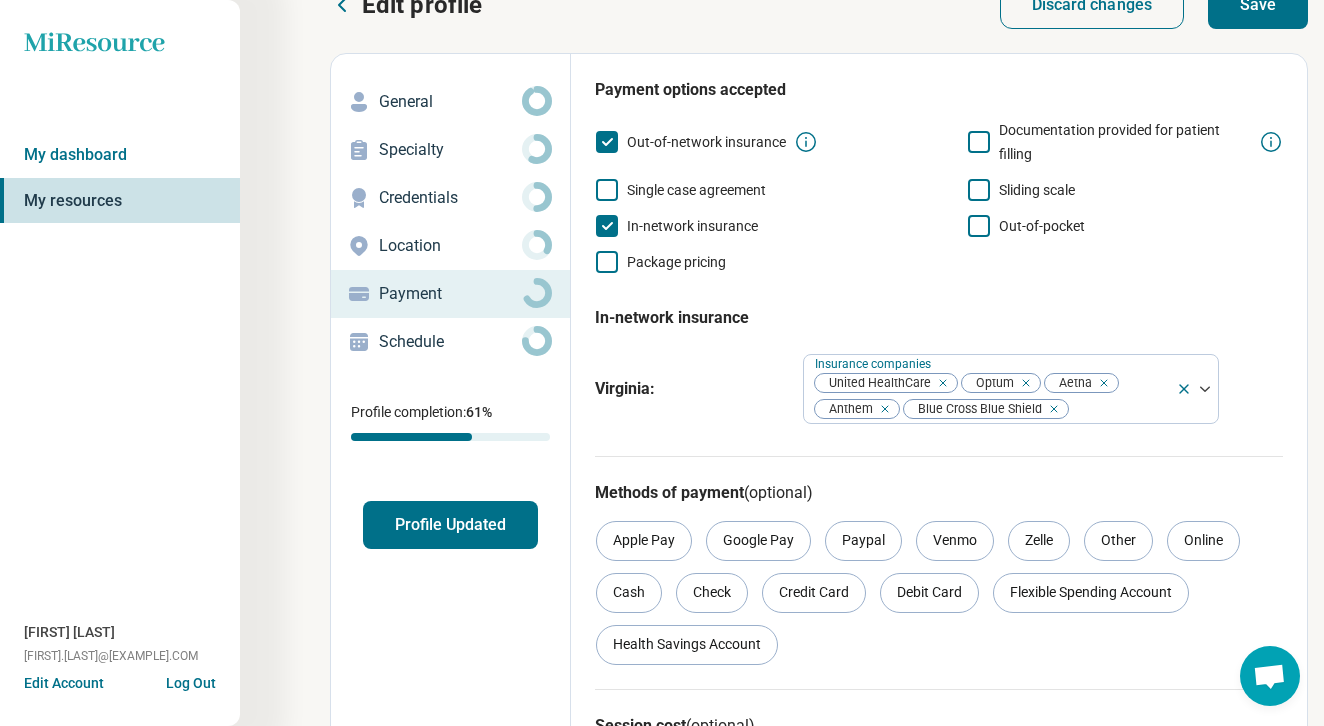 scroll, scrollTop: 13, scrollLeft: 0, axis: vertical 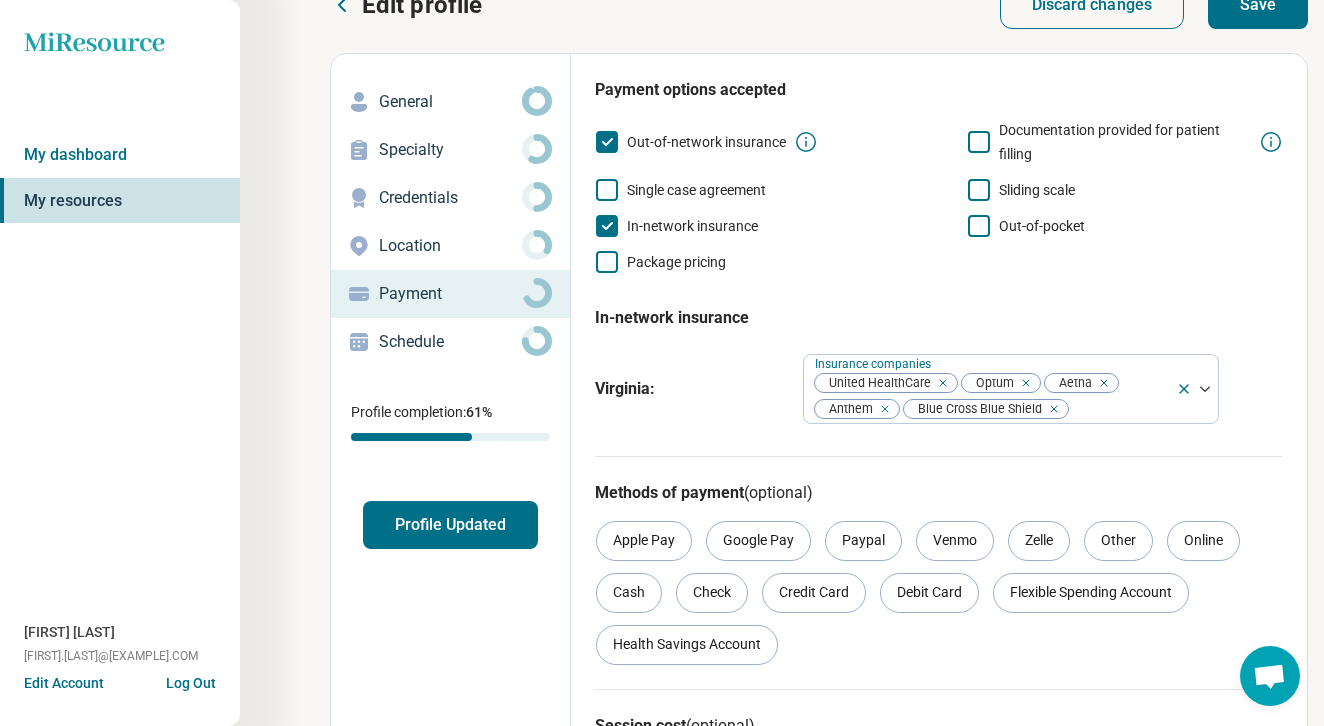 click 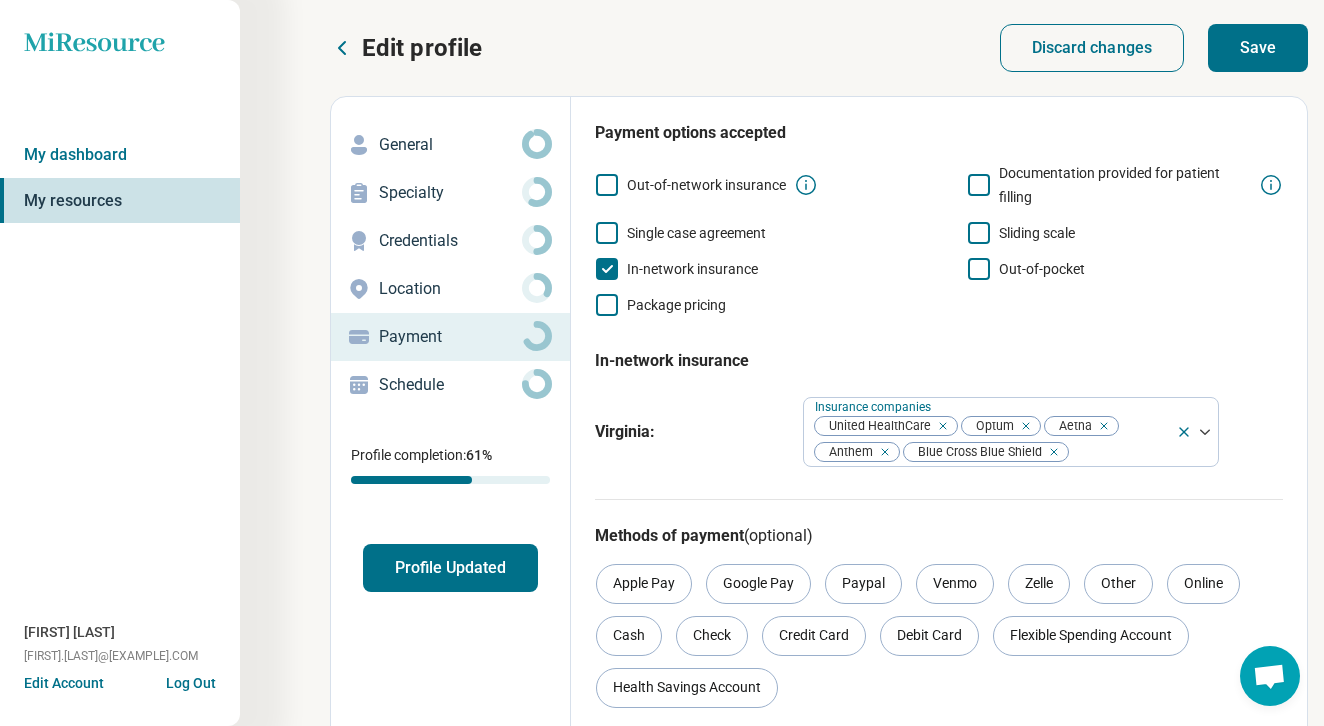 scroll, scrollTop: 0, scrollLeft: 0, axis: both 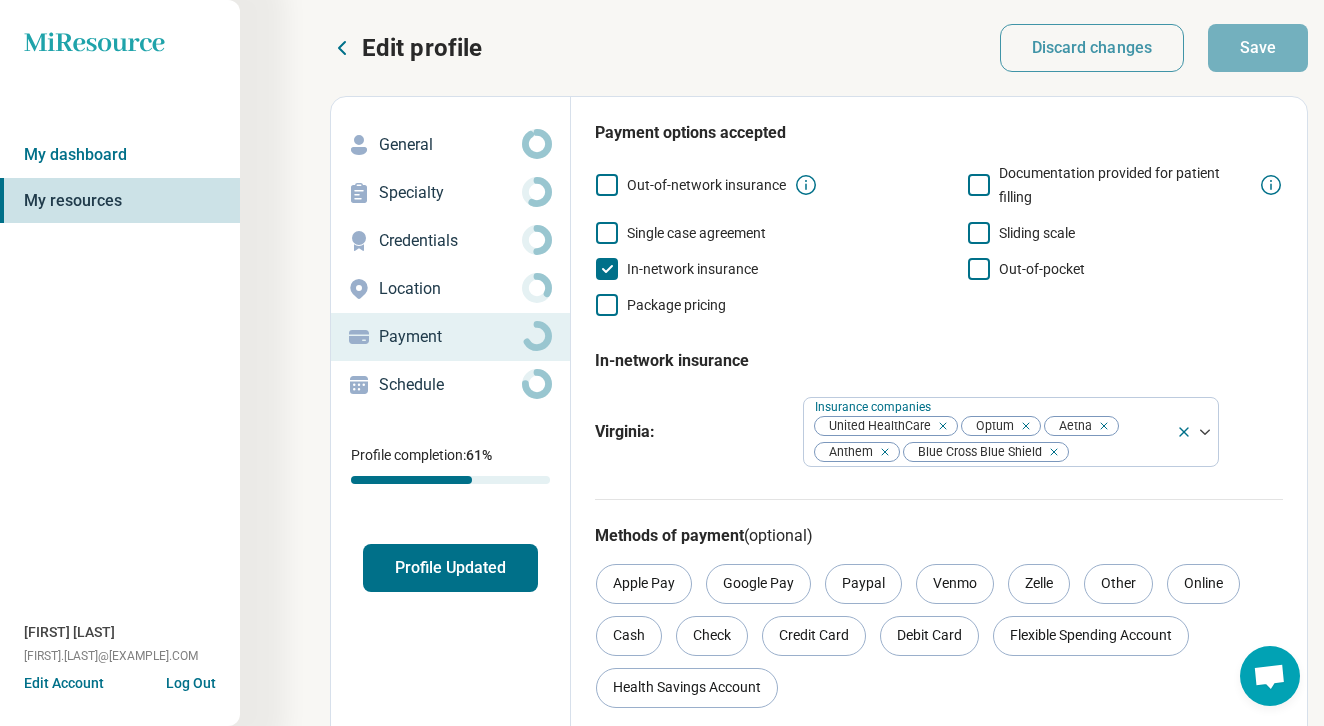 click on "Profile Updated" at bounding box center [450, 568] 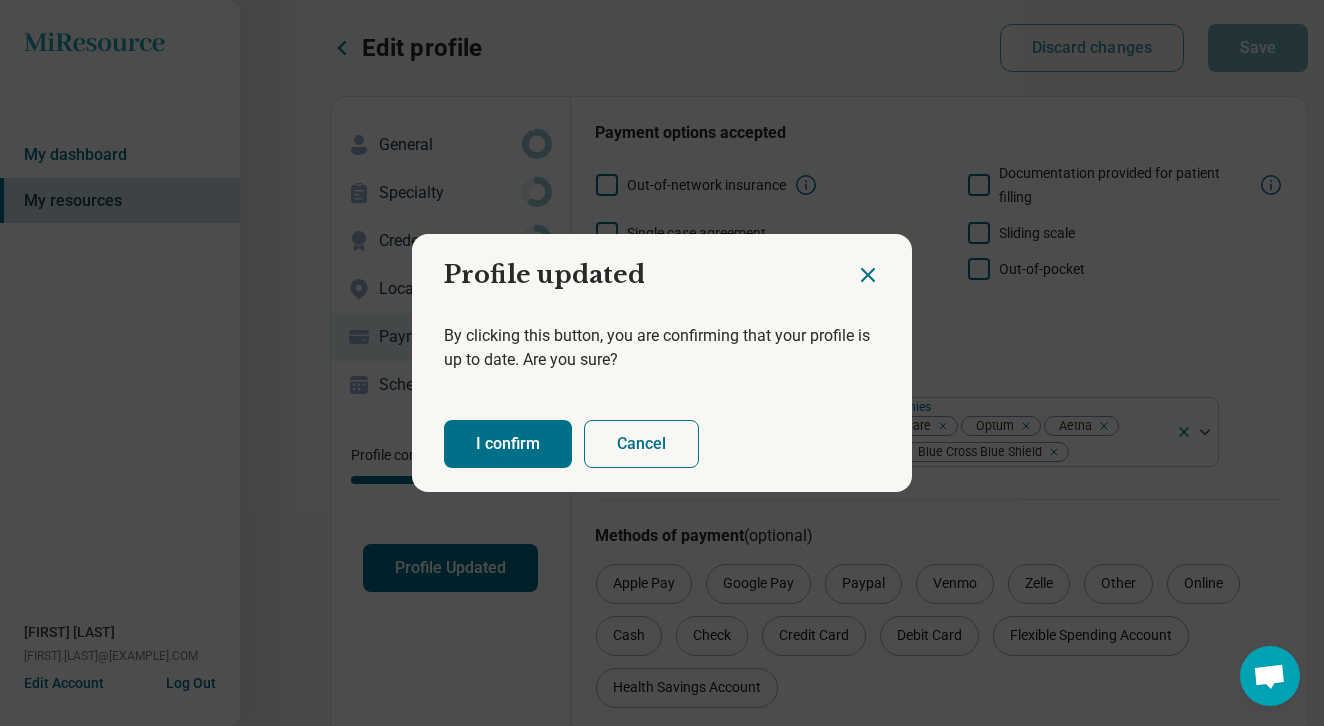 click on "I confirm" at bounding box center (508, 444) 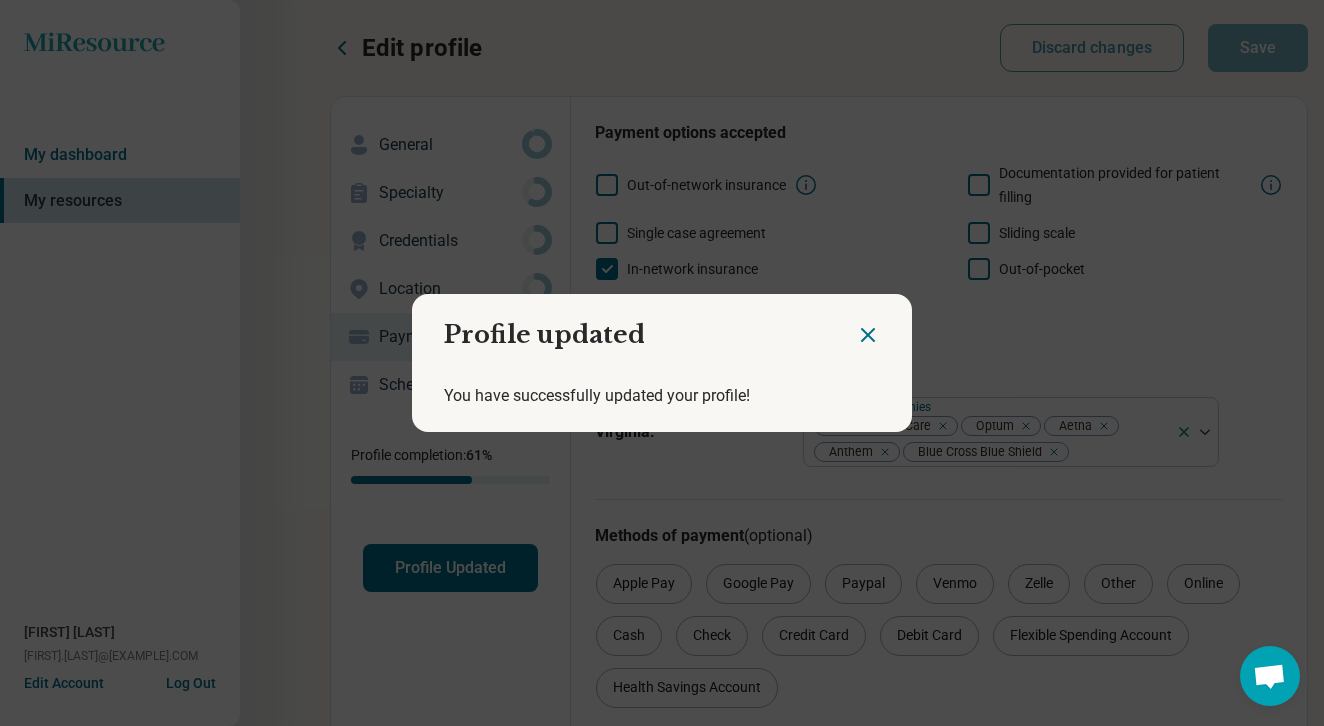 click 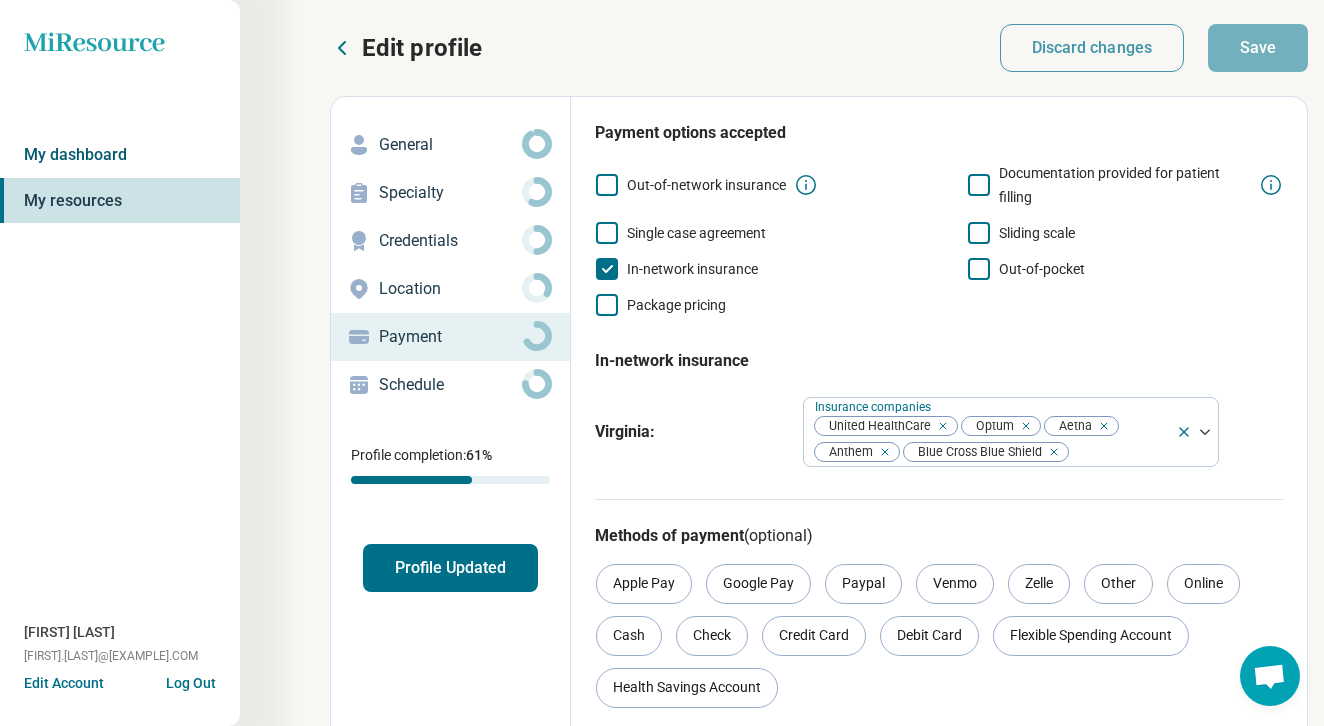 click on "My dashboard" at bounding box center (120, 155) 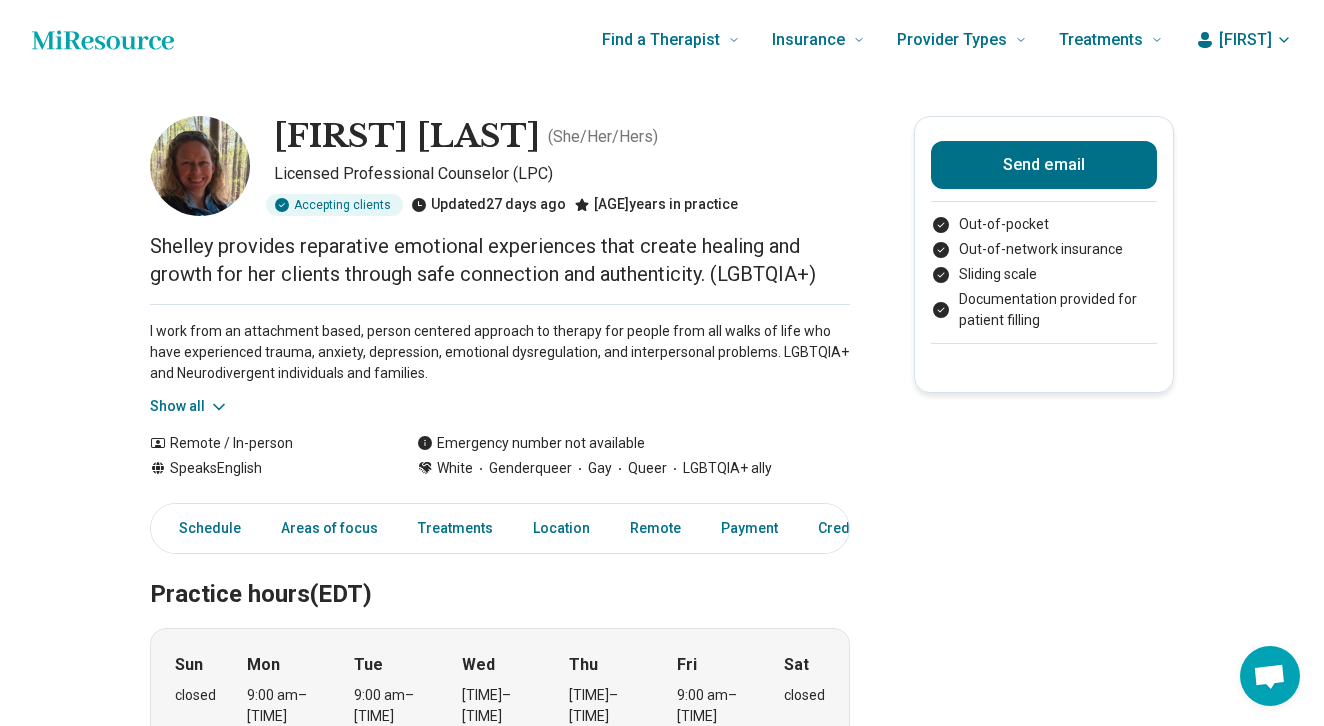 scroll, scrollTop: 0, scrollLeft: 0, axis: both 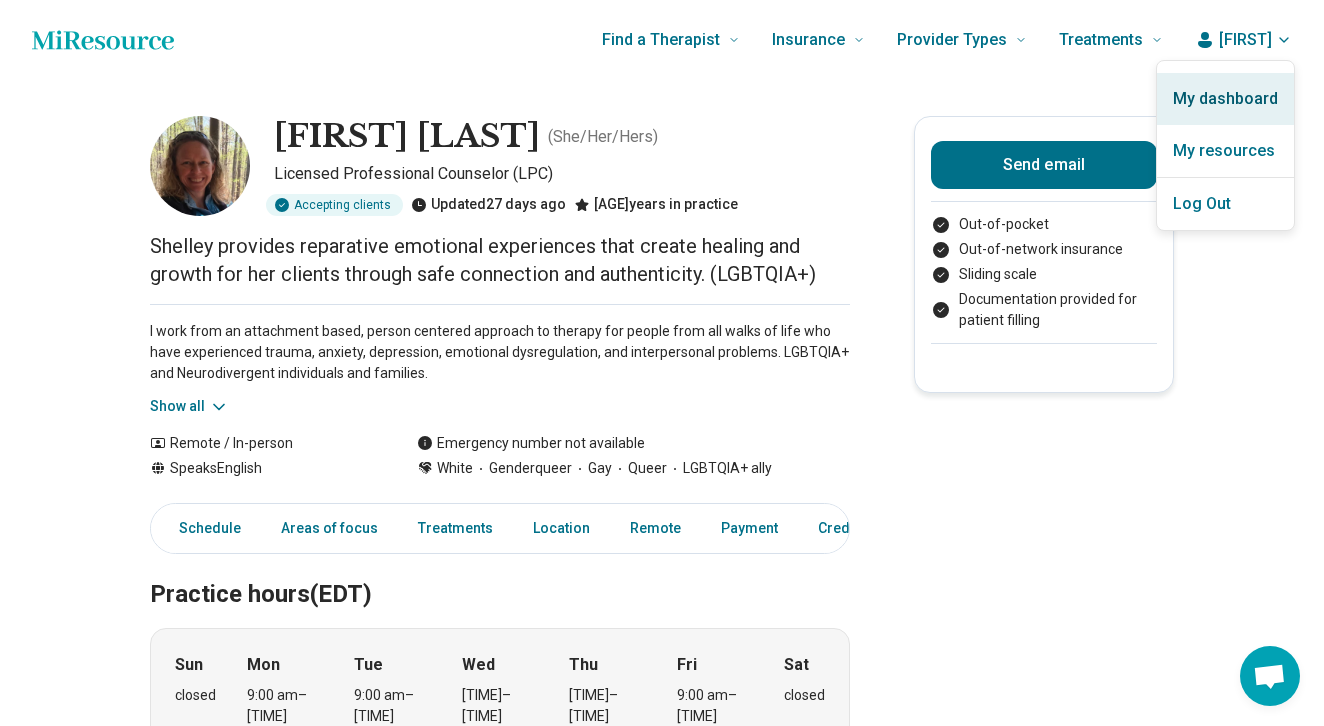 click on "My dashboard" at bounding box center [1225, 99] 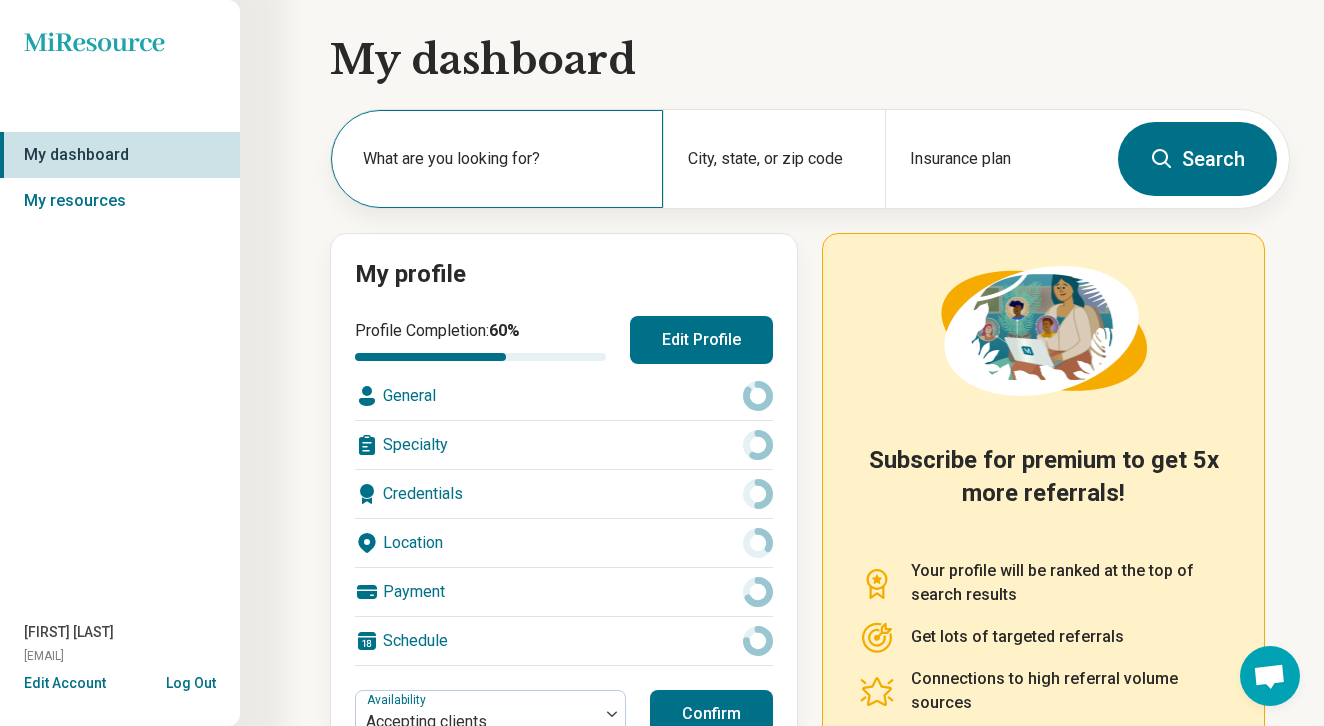 click on "What are you looking for?" at bounding box center (501, 159) 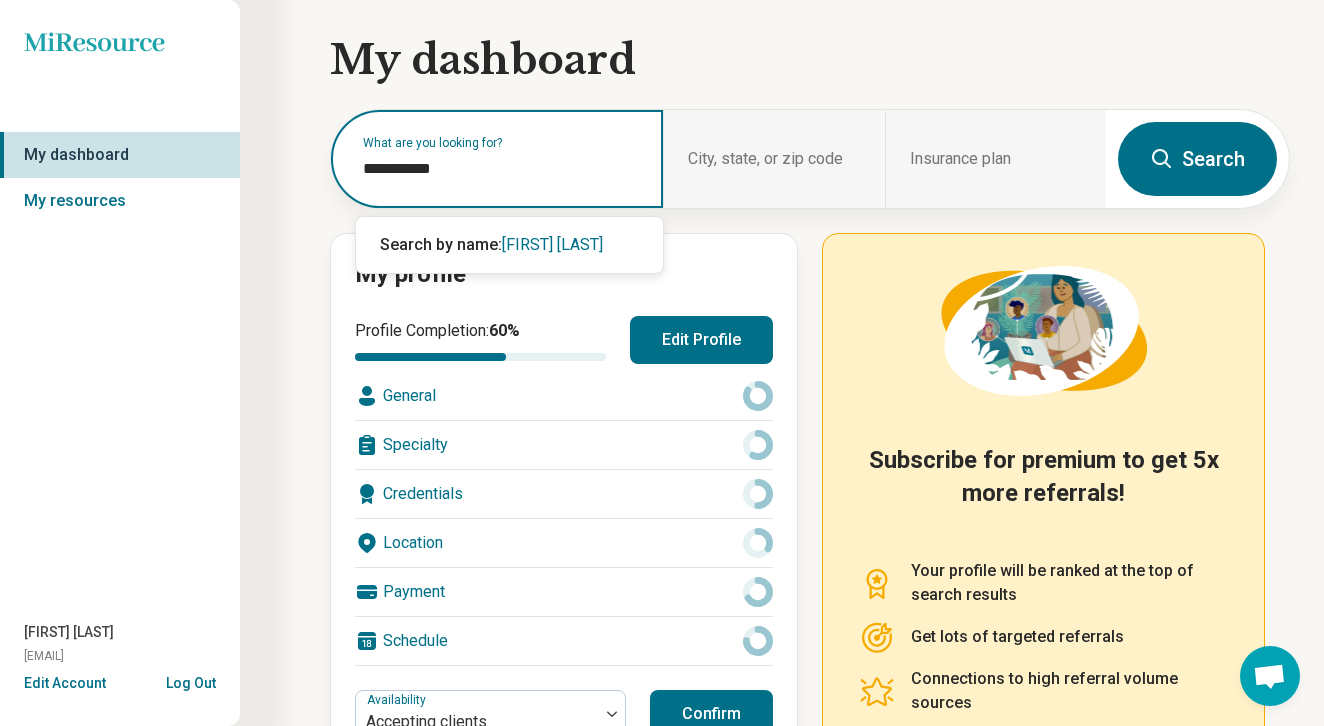 type on "**********" 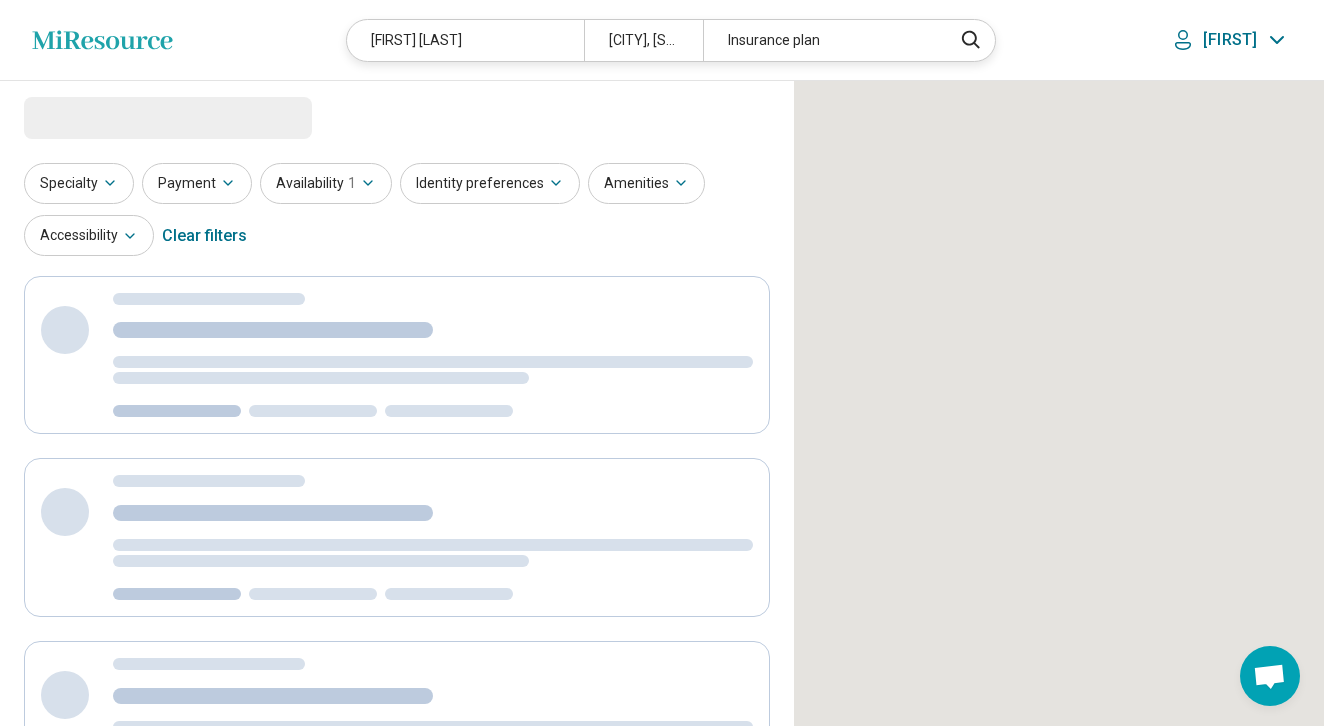 select on "***" 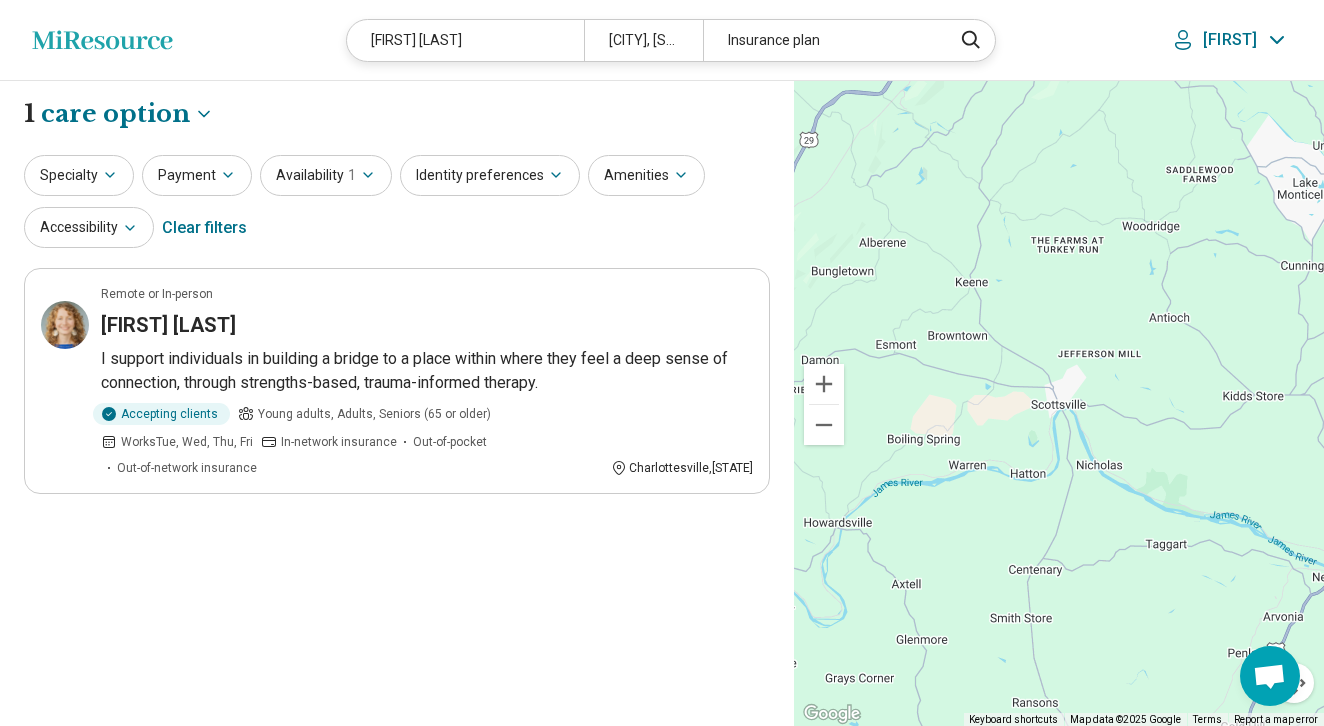 click on "[FIRST]" at bounding box center (1230, 40) 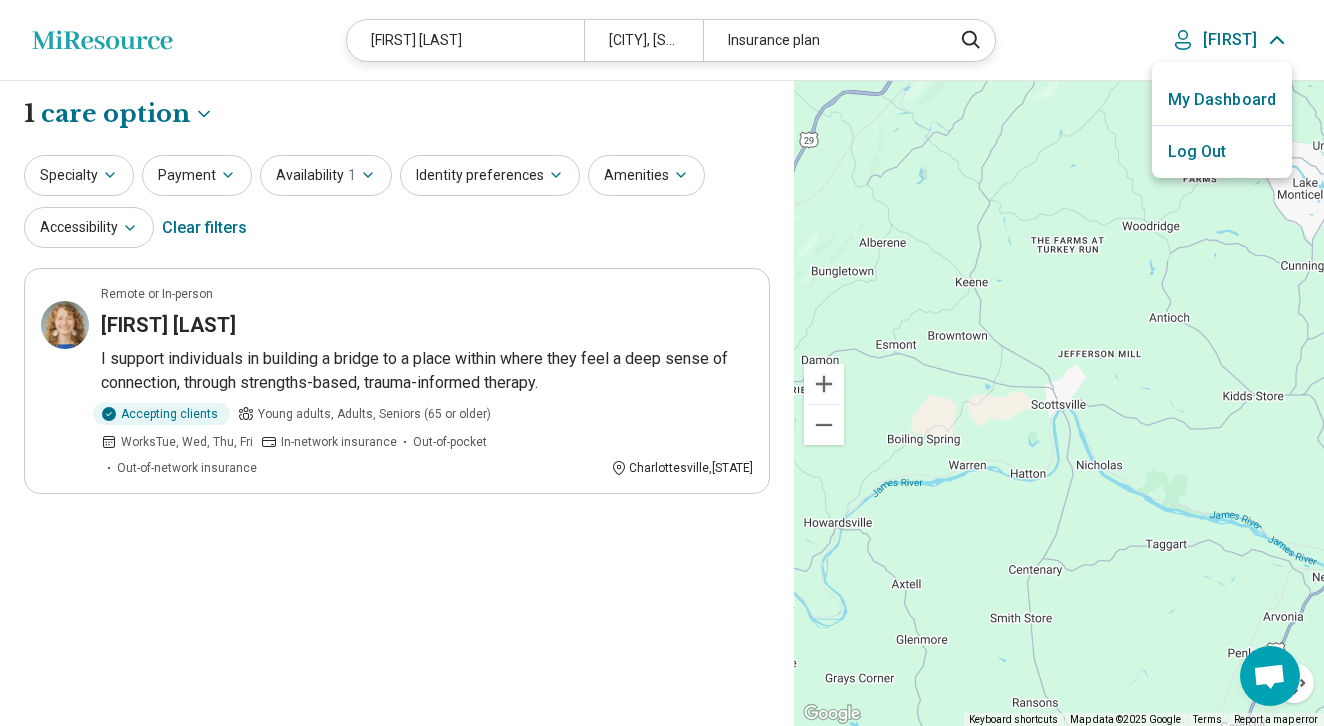 click on "My Dashboard" at bounding box center (1222, 100) 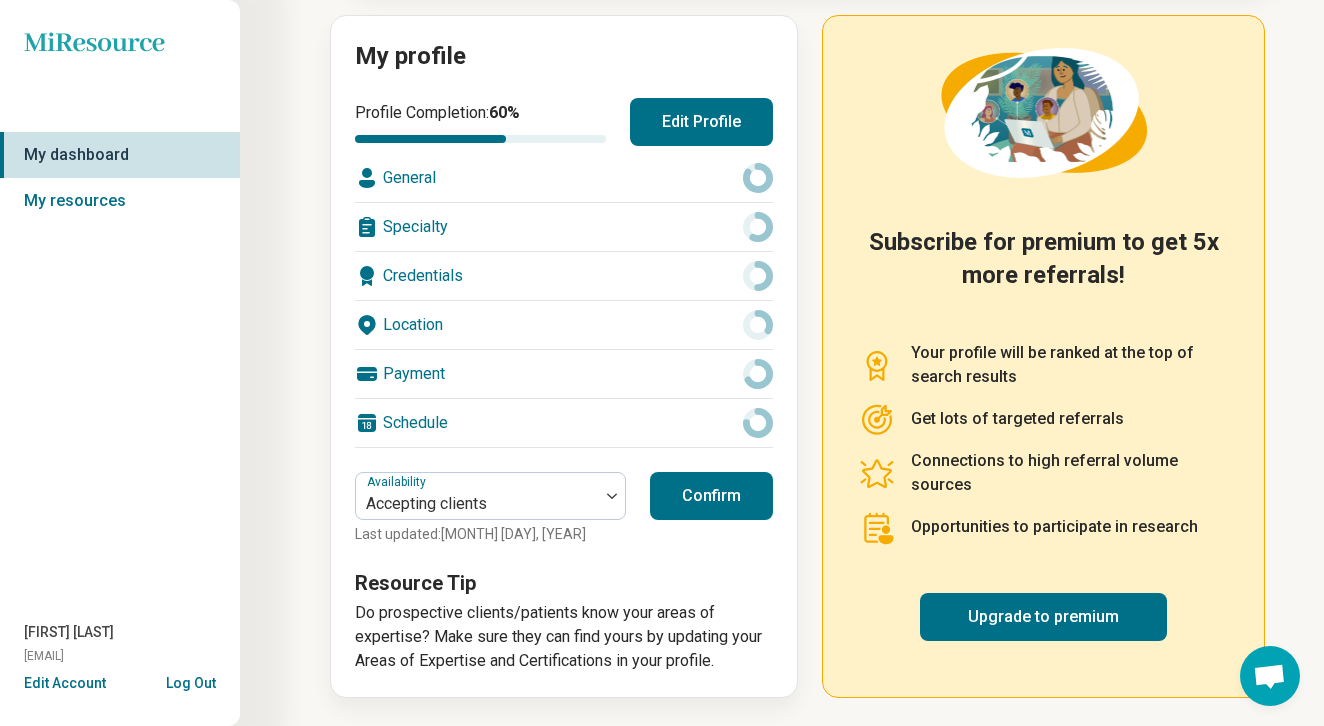 scroll, scrollTop: 217, scrollLeft: 0, axis: vertical 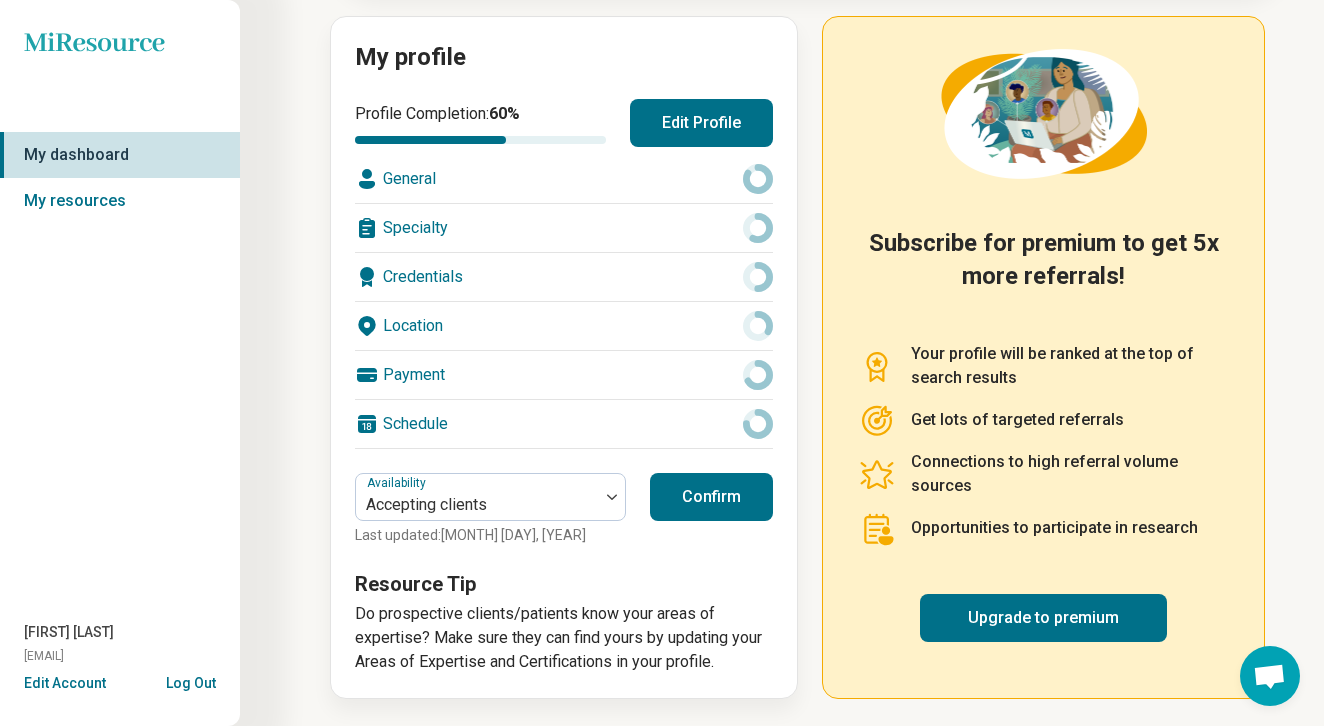 click on "Edit Profile" at bounding box center (701, 123) 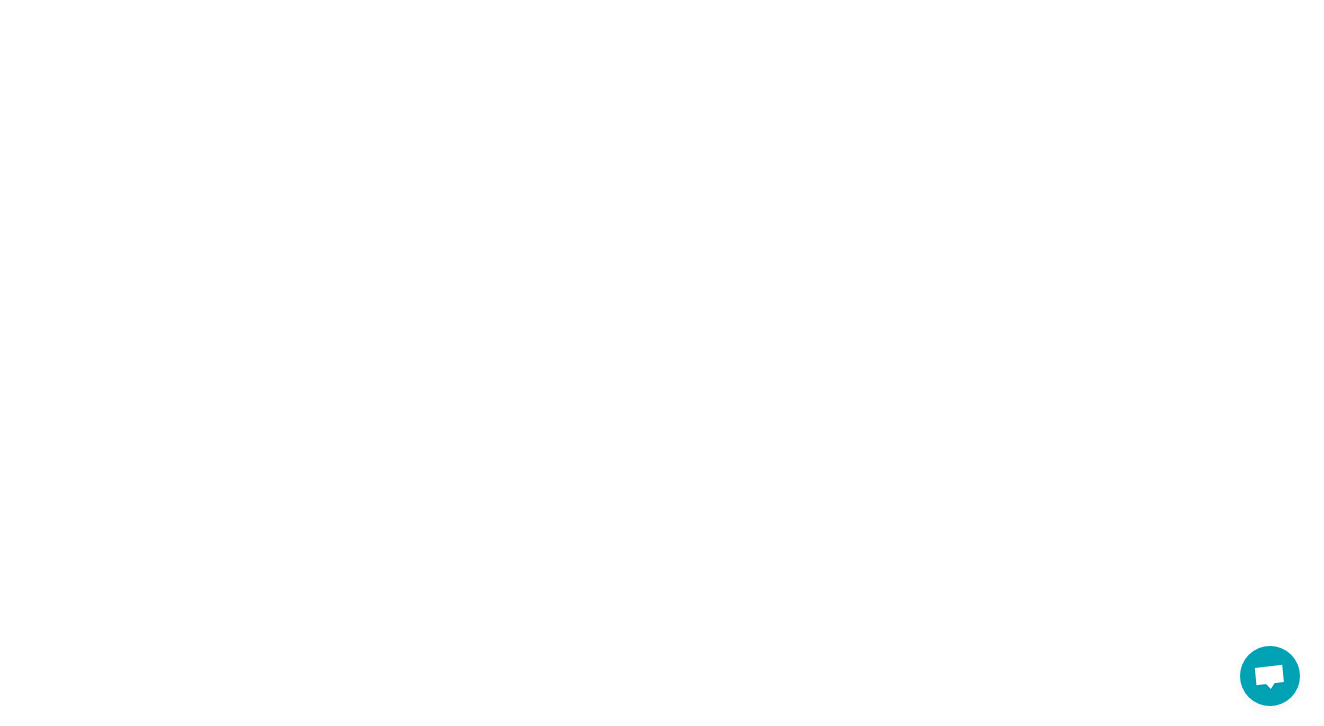 scroll, scrollTop: 0, scrollLeft: 0, axis: both 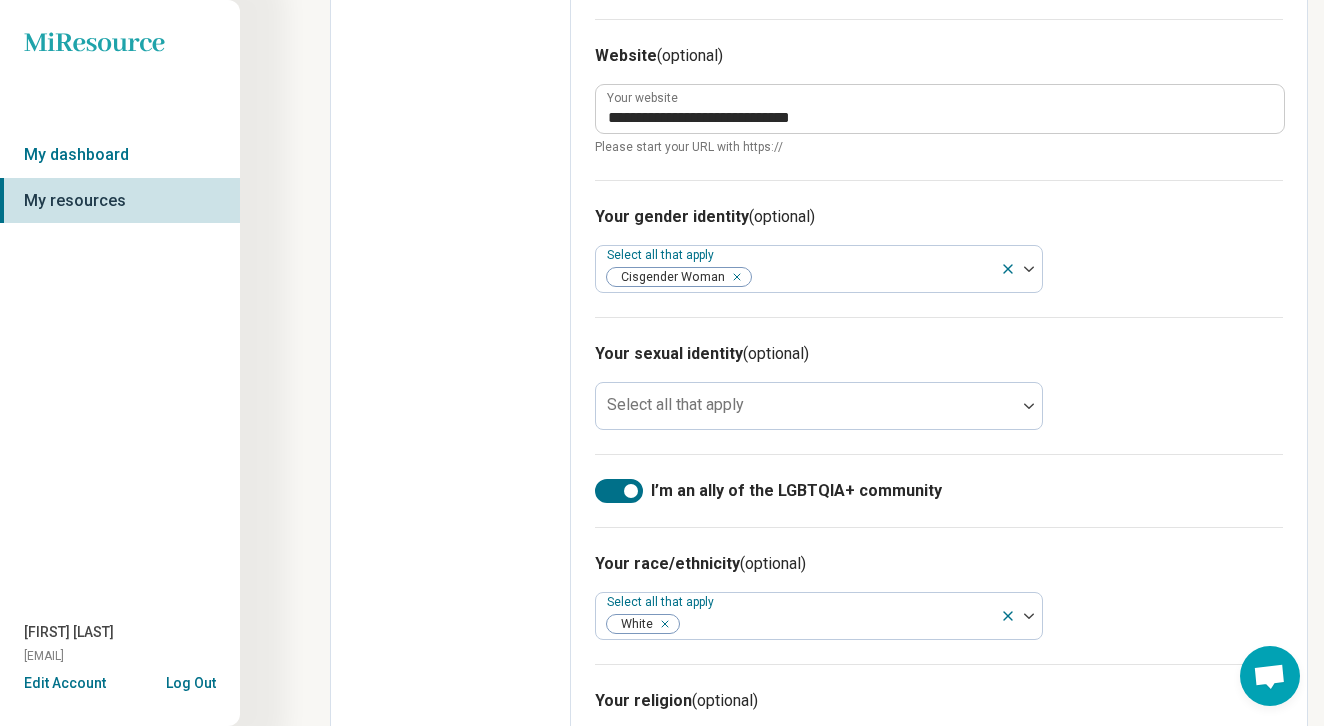 click at bounding box center (619, 491) 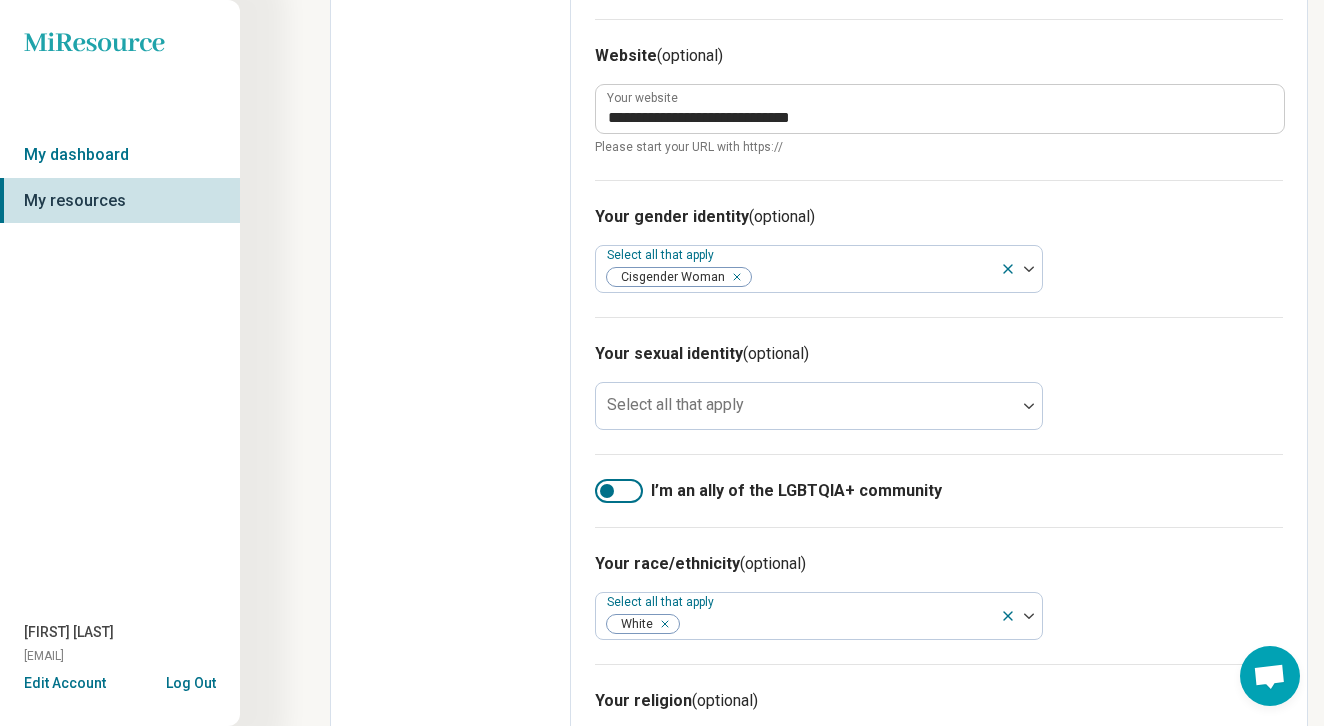 scroll, scrollTop: 13, scrollLeft: 0, axis: vertical 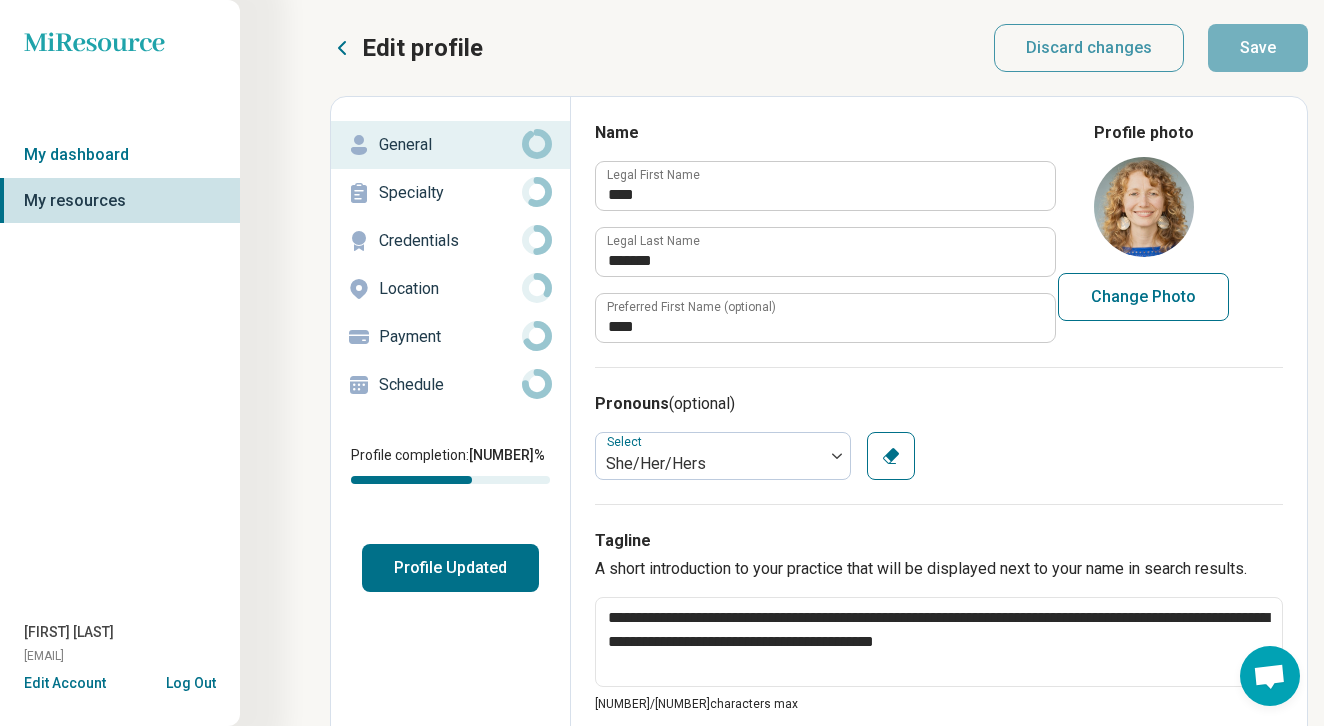 click on "Profile Updated" at bounding box center [450, 568] 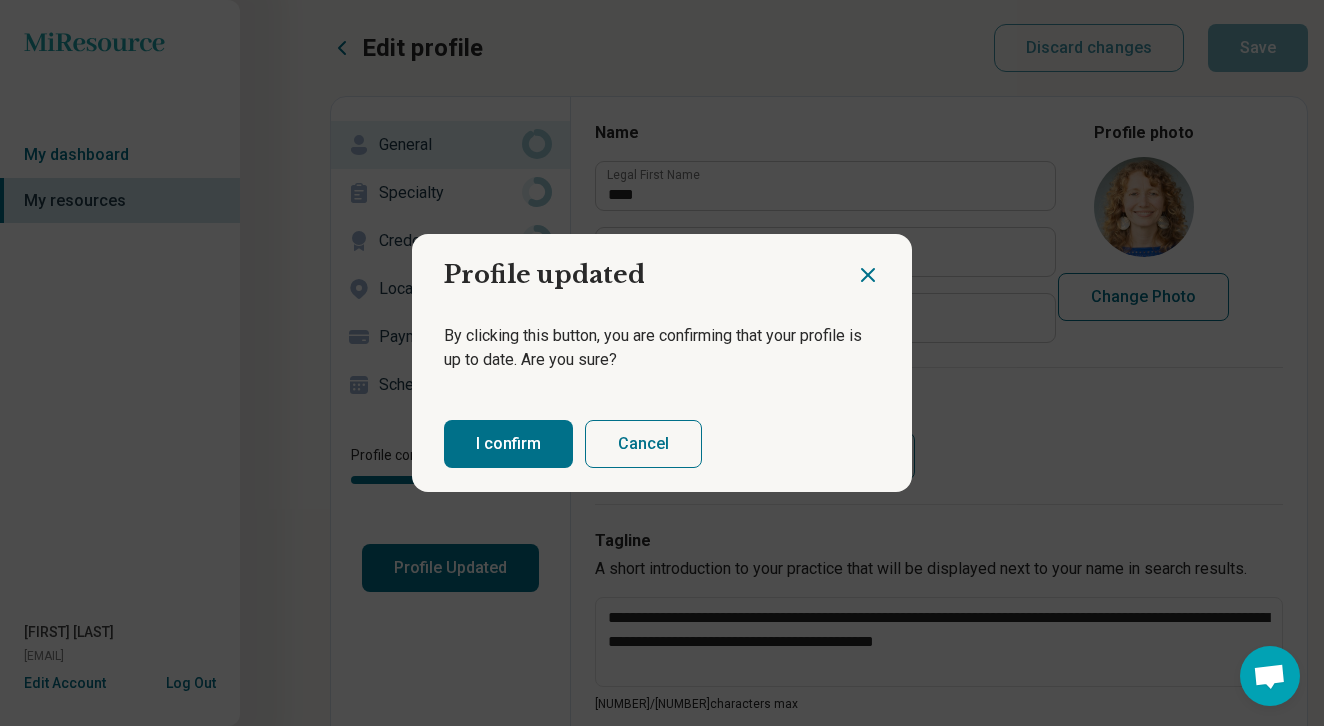 click on "I confirm" at bounding box center (508, 444) 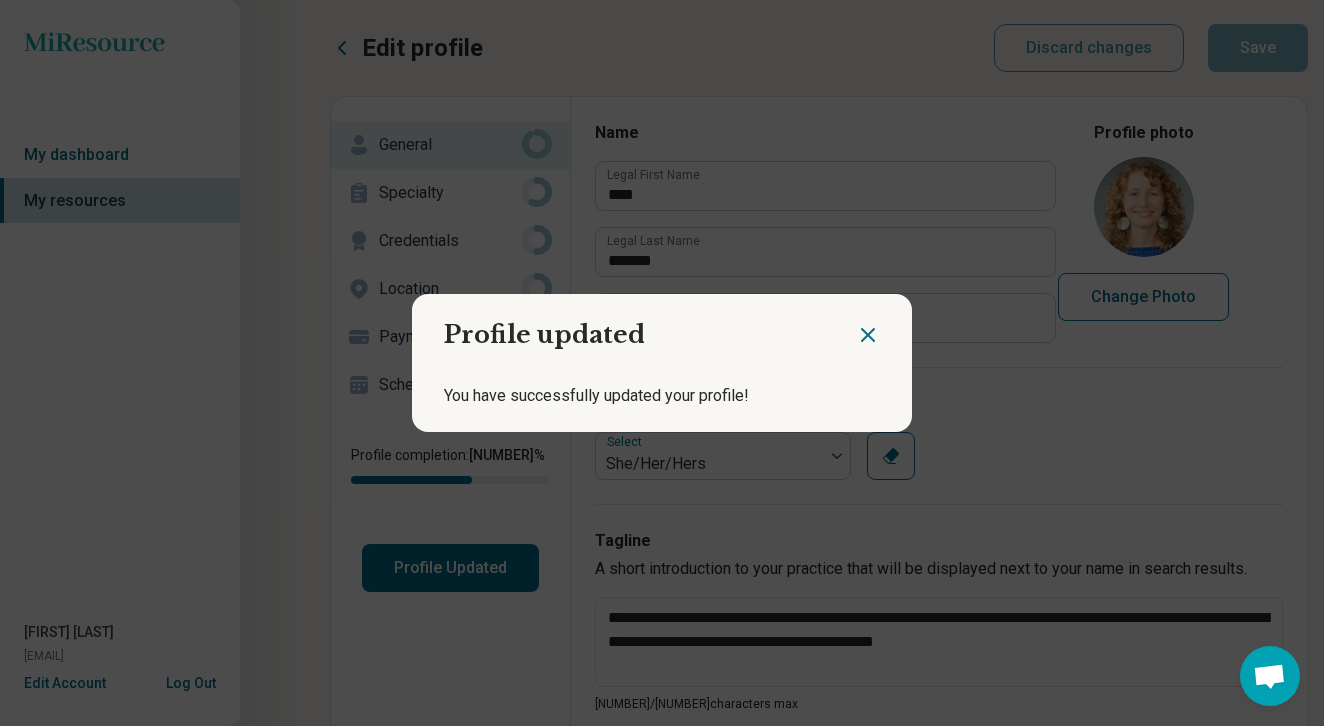 click 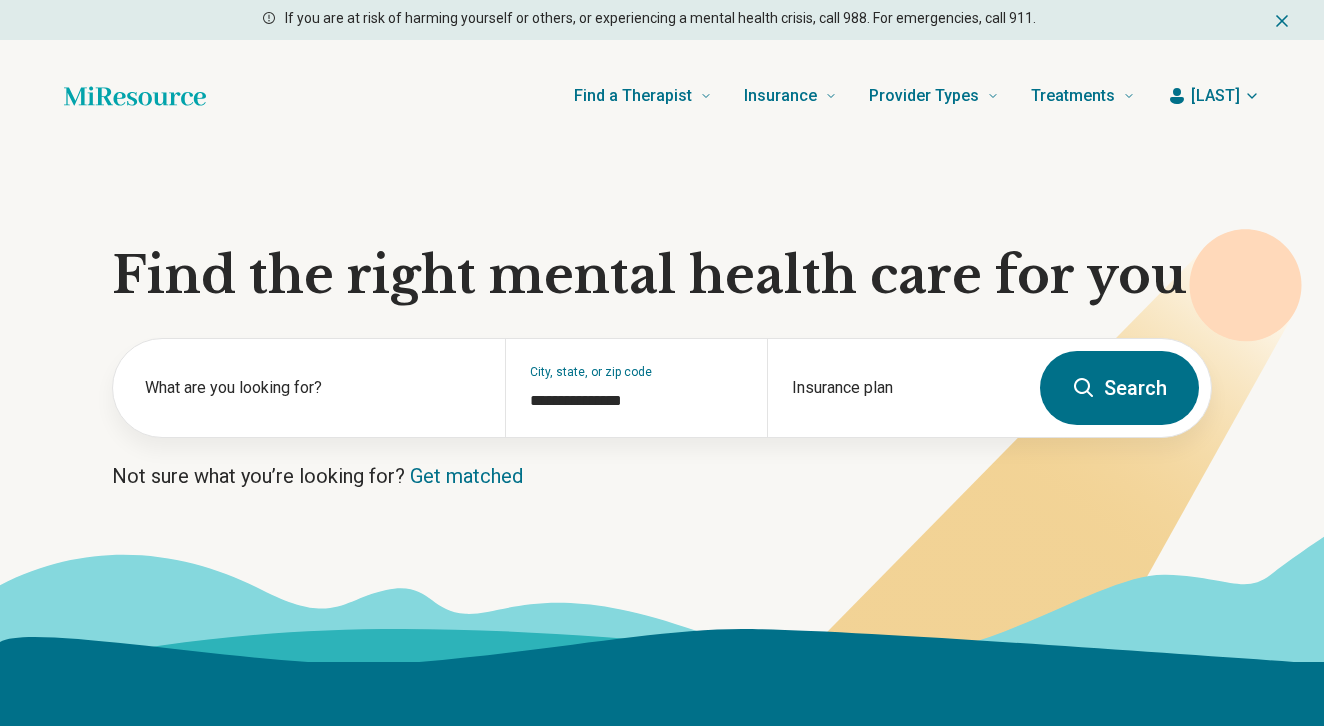 type 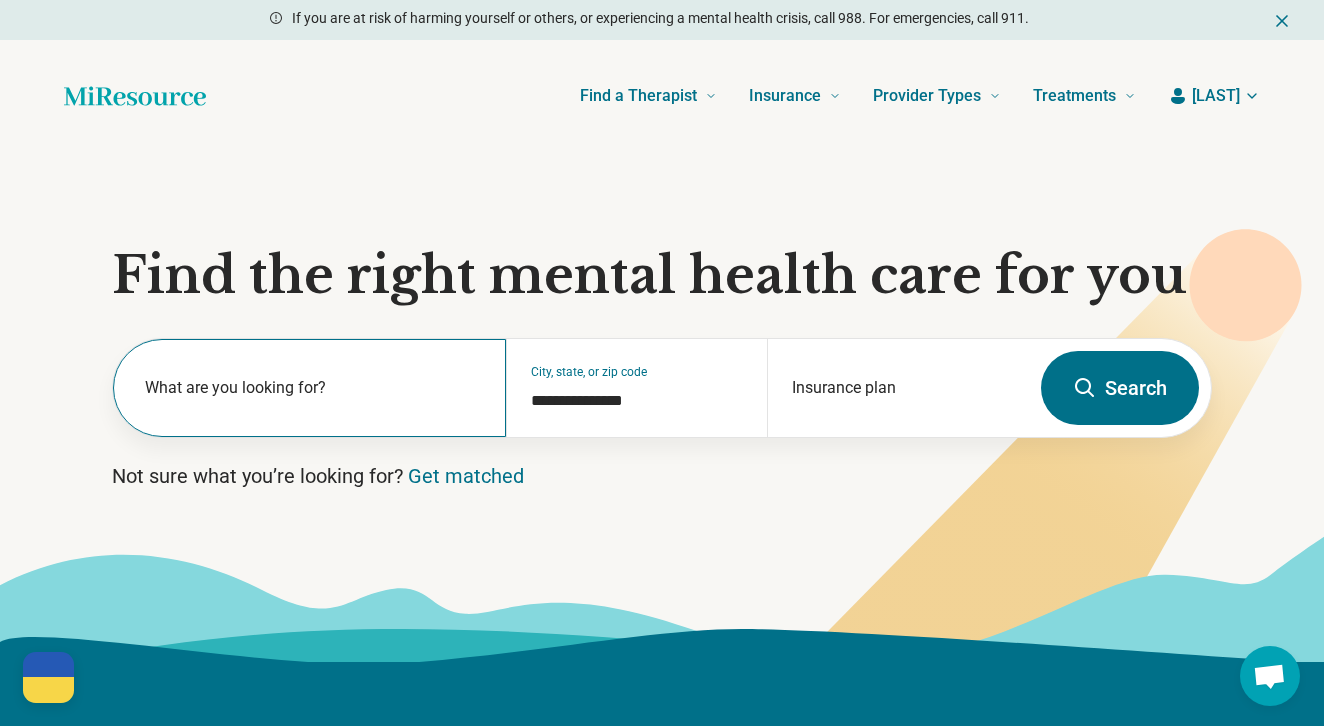 click on "What are you looking for?" at bounding box center [313, 388] 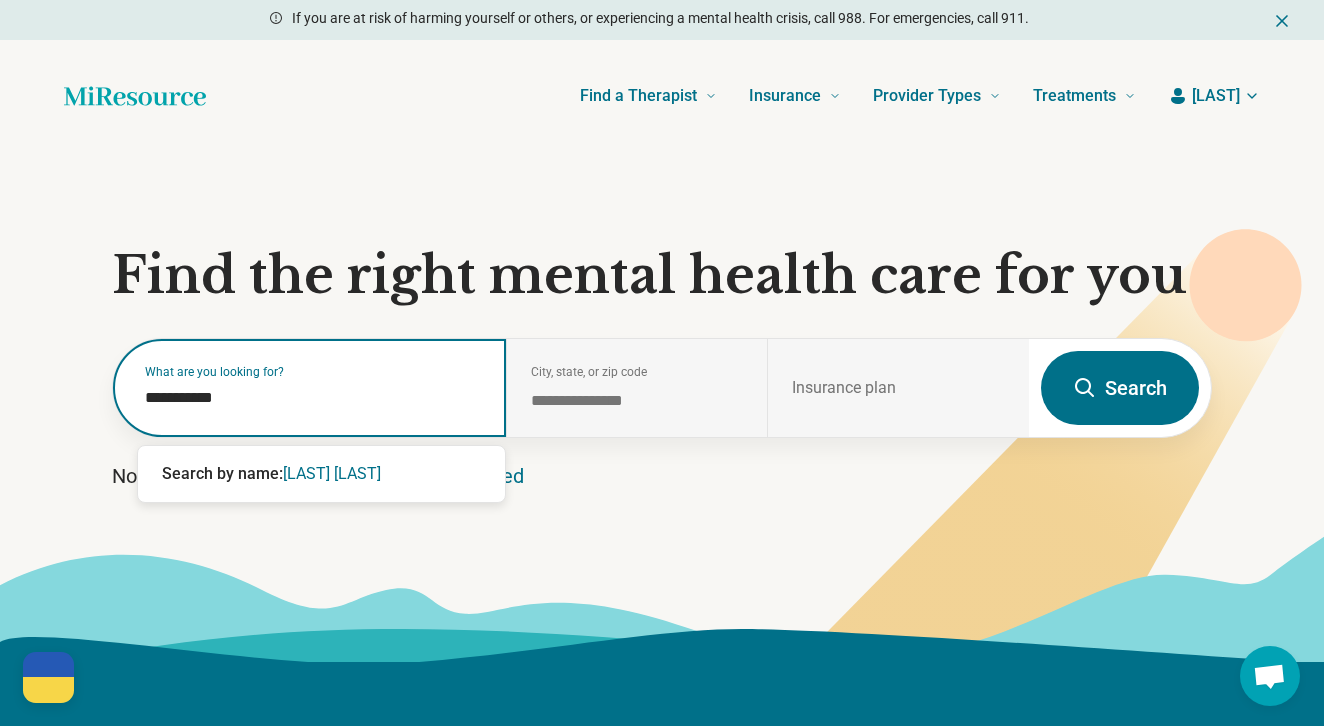 type on "**********" 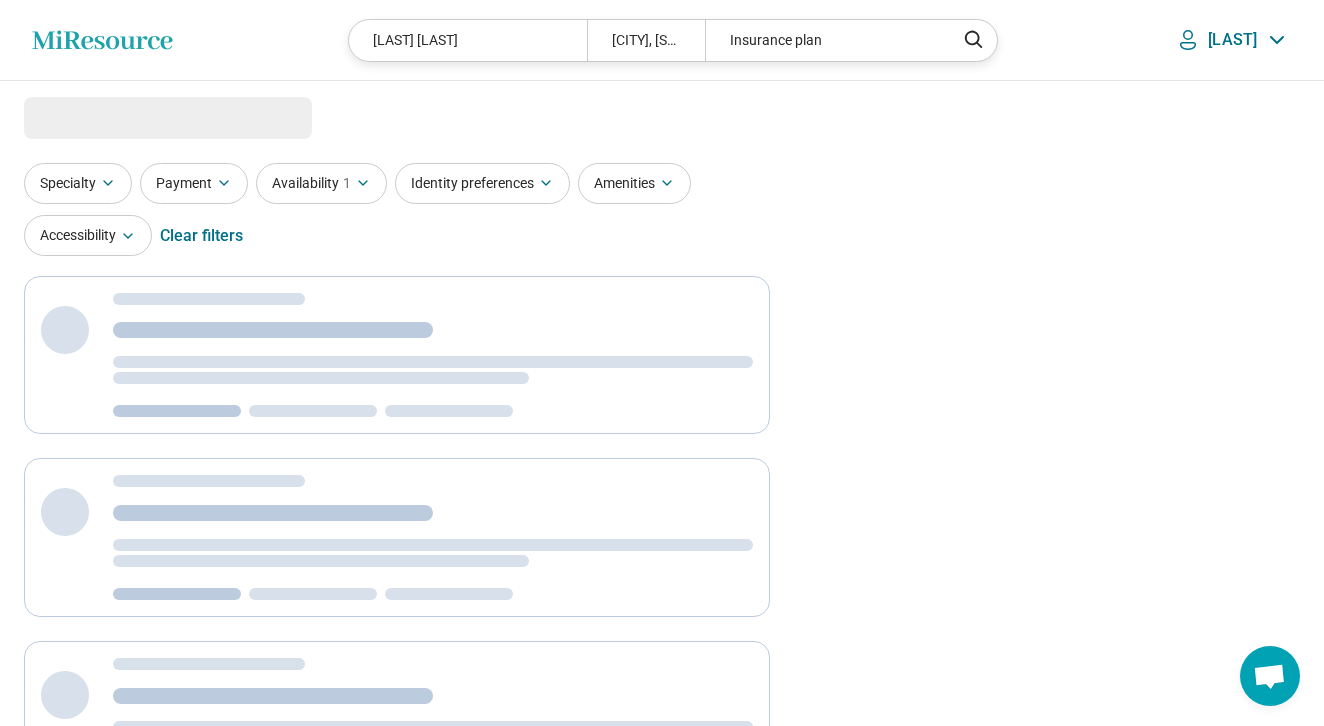 select on "***" 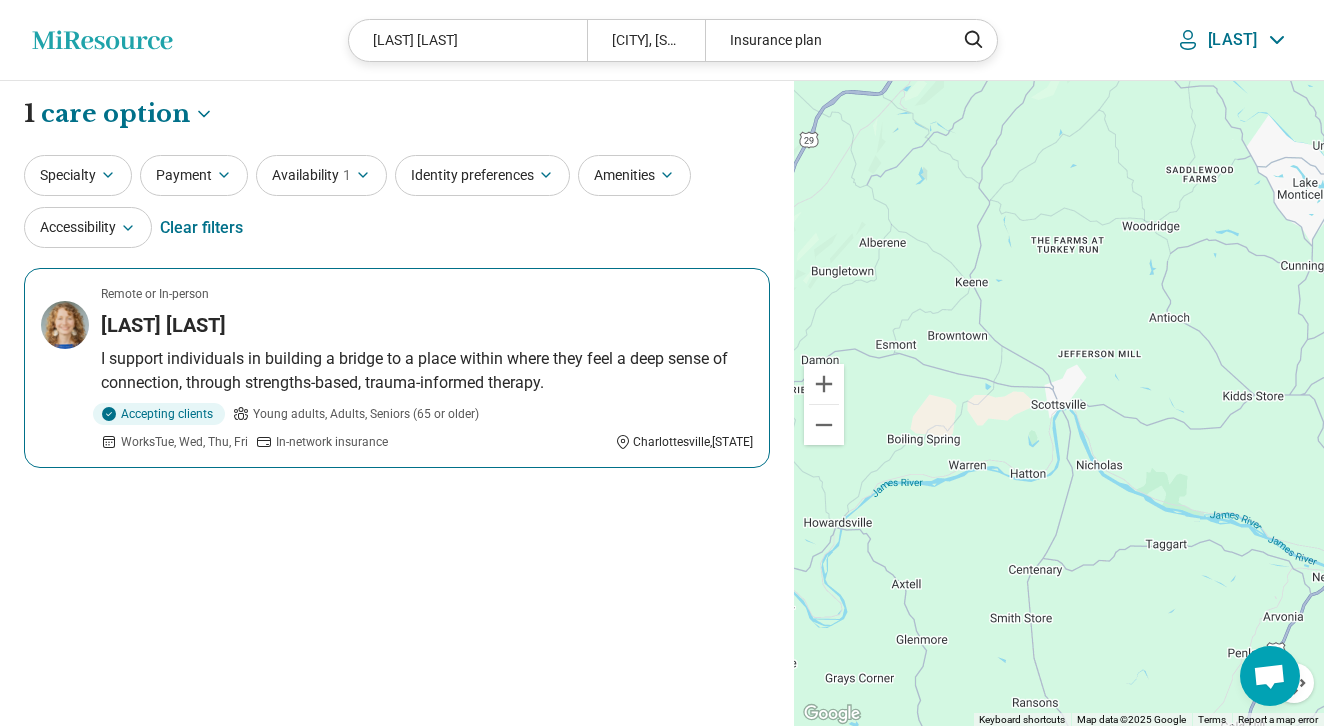 click on "[FIRST] [LAST]" at bounding box center [163, 325] 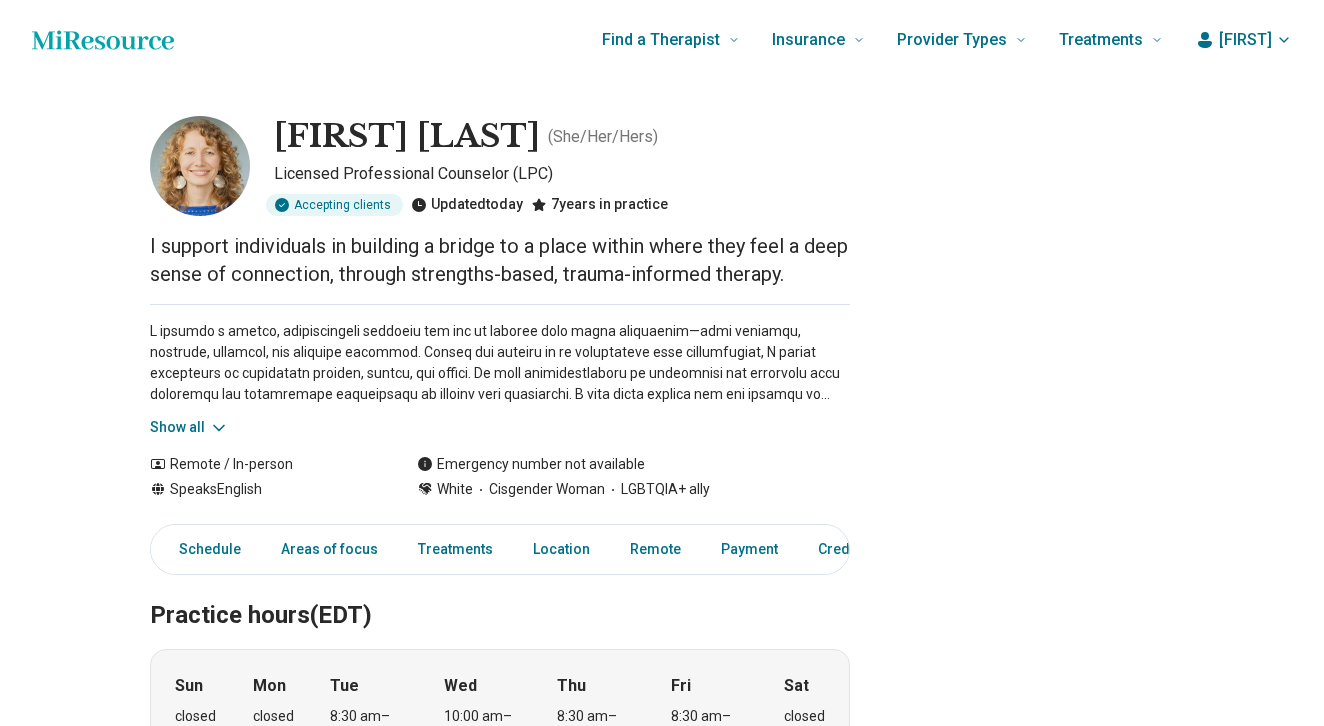 scroll, scrollTop: 0, scrollLeft: 0, axis: both 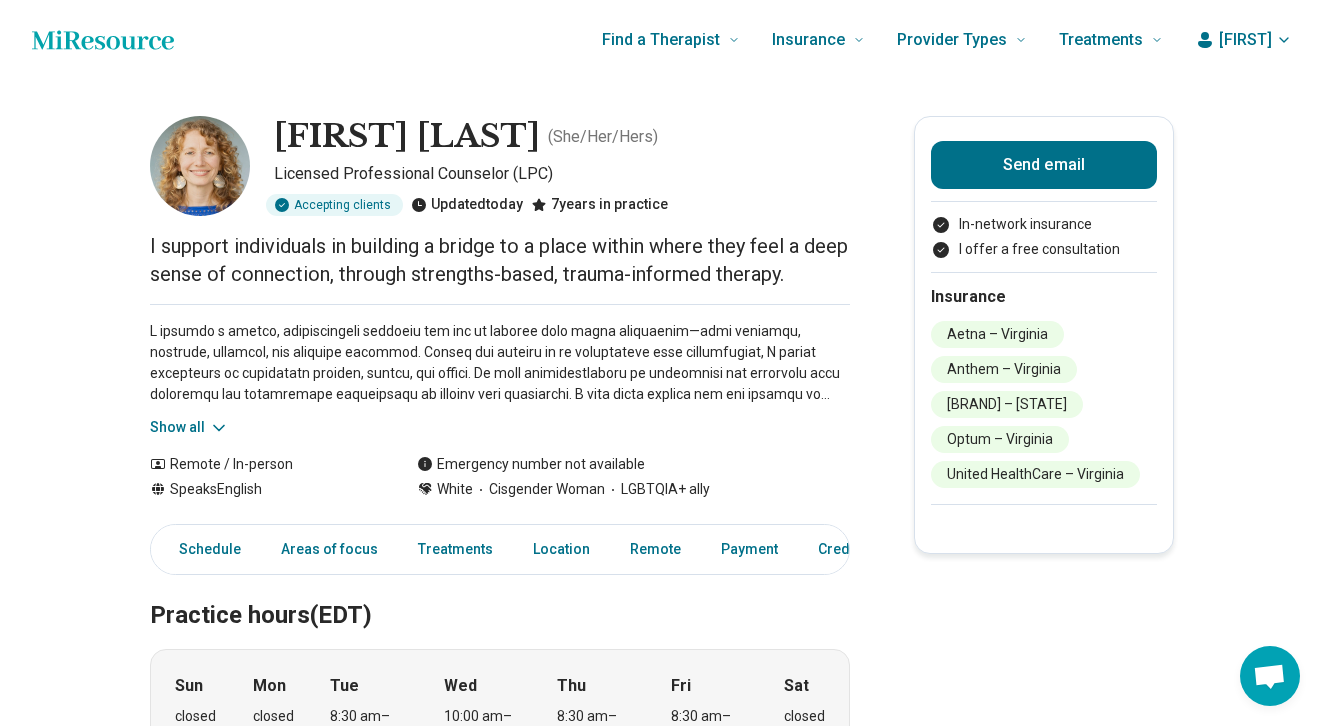 click 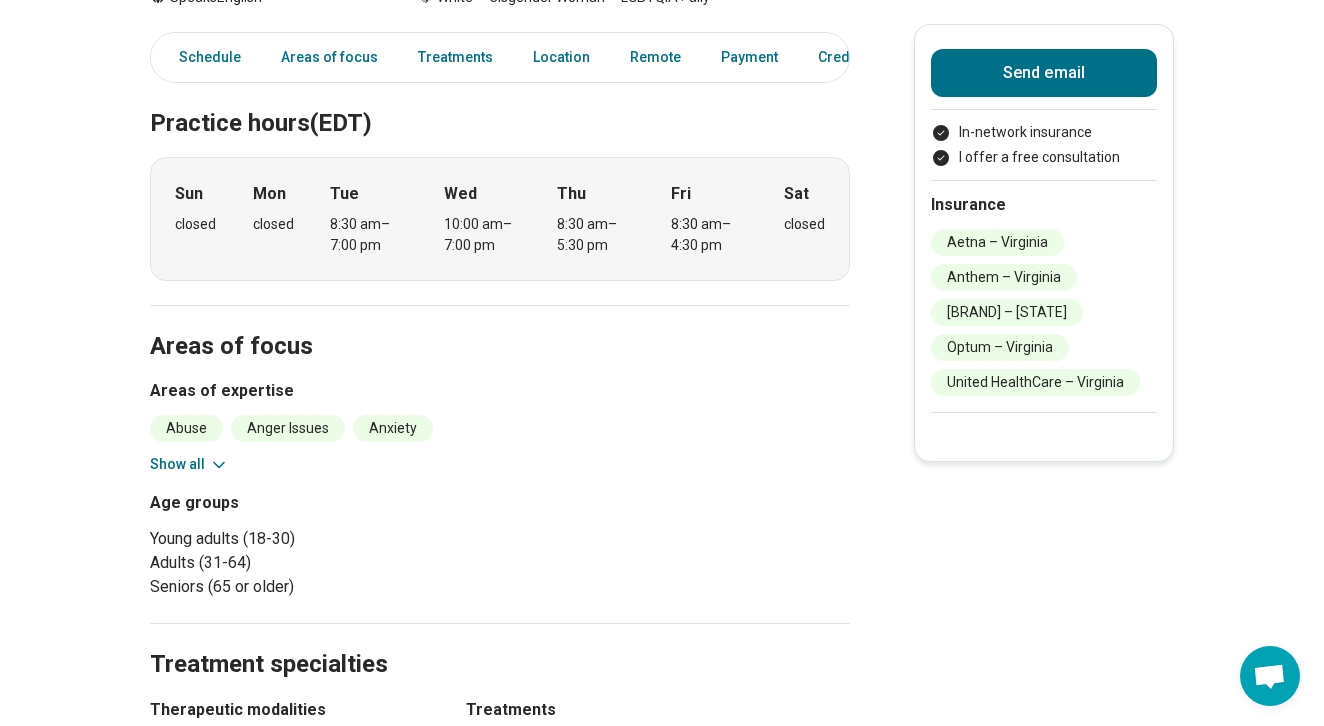 scroll, scrollTop: 666, scrollLeft: 0, axis: vertical 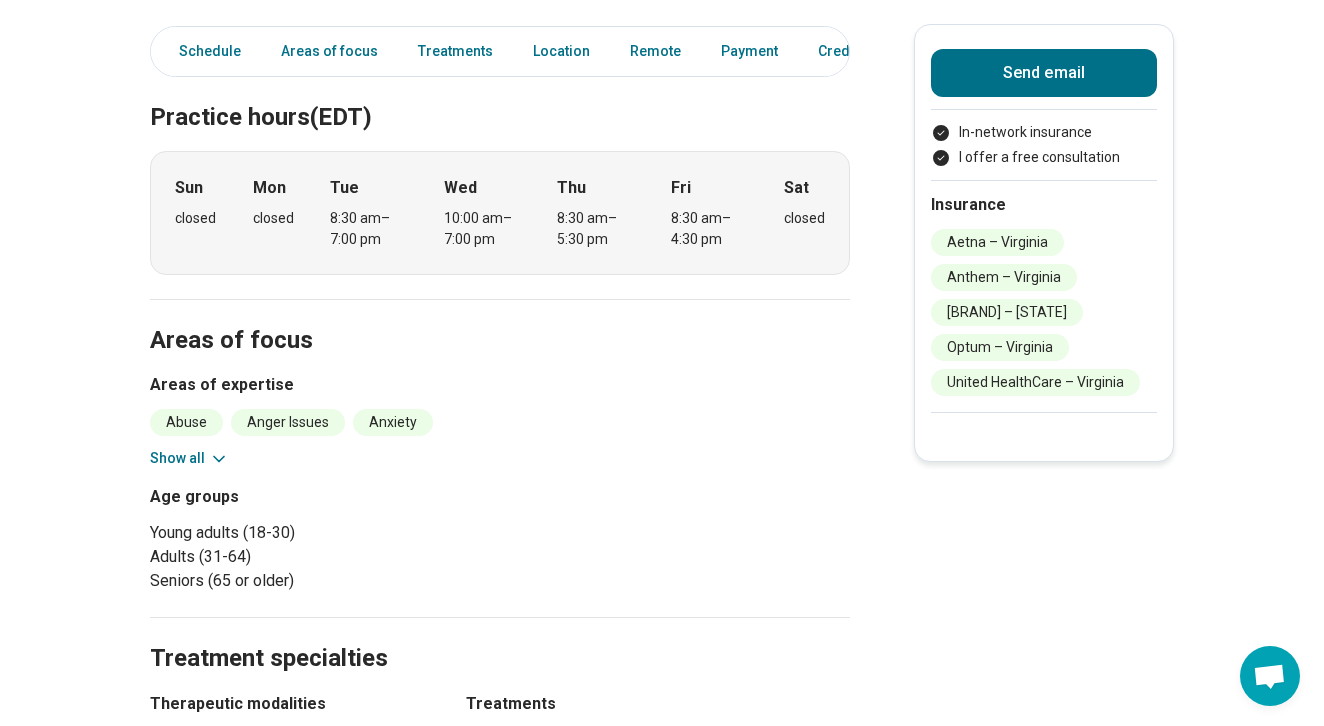 click on "Show all" at bounding box center (189, 458) 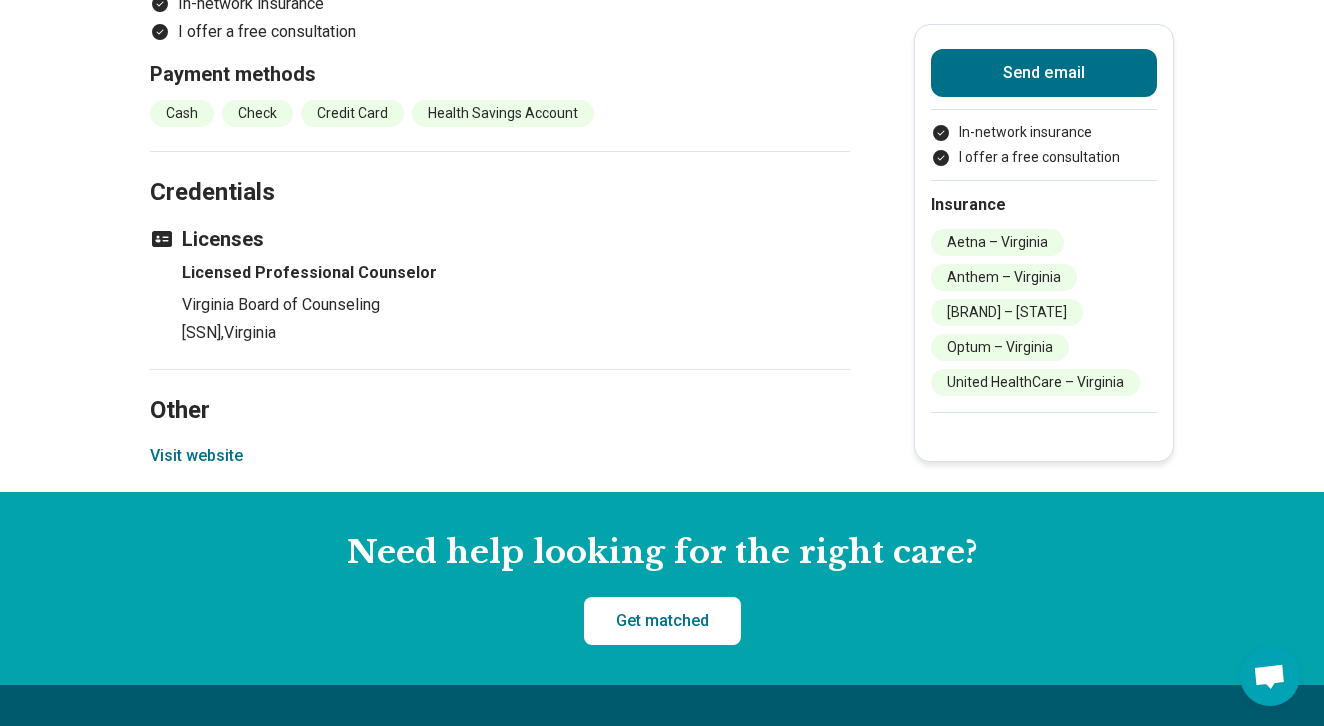 scroll, scrollTop: 2379, scrollLeft: 0, axis: vertical 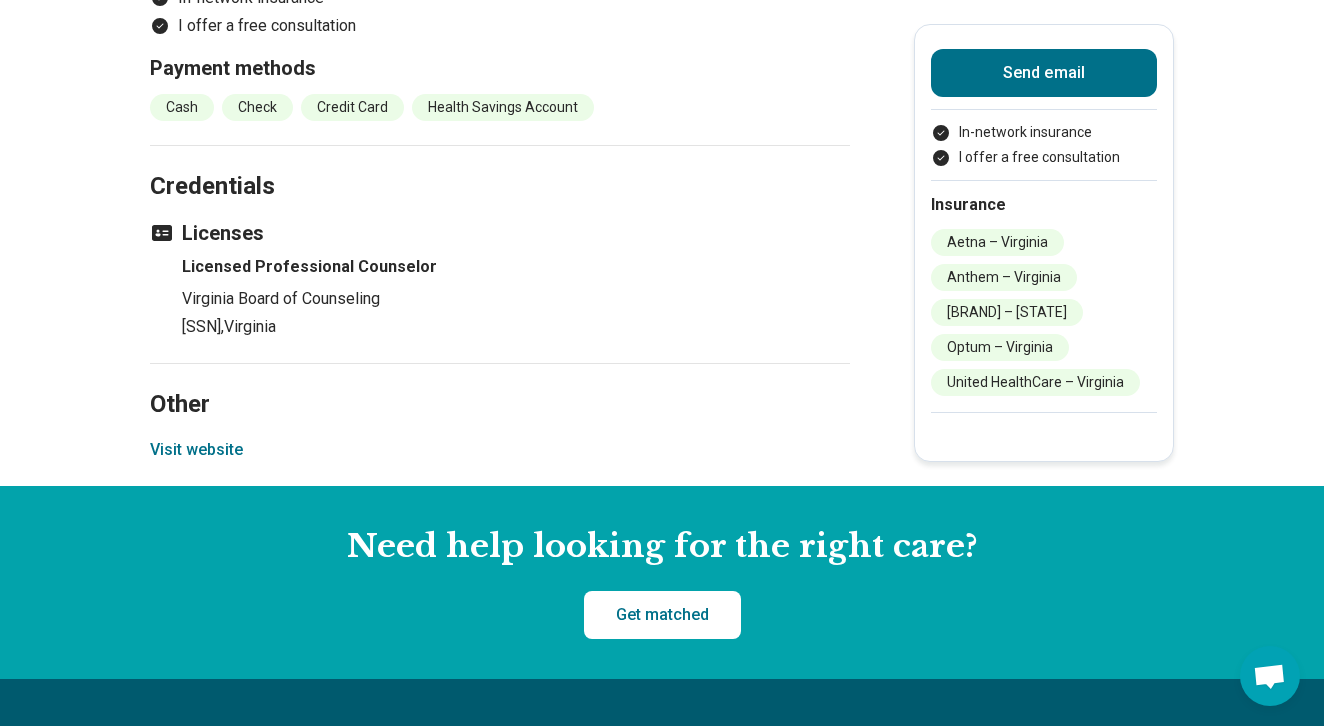 click on "Visit website" at bounding box center [196, 450] 